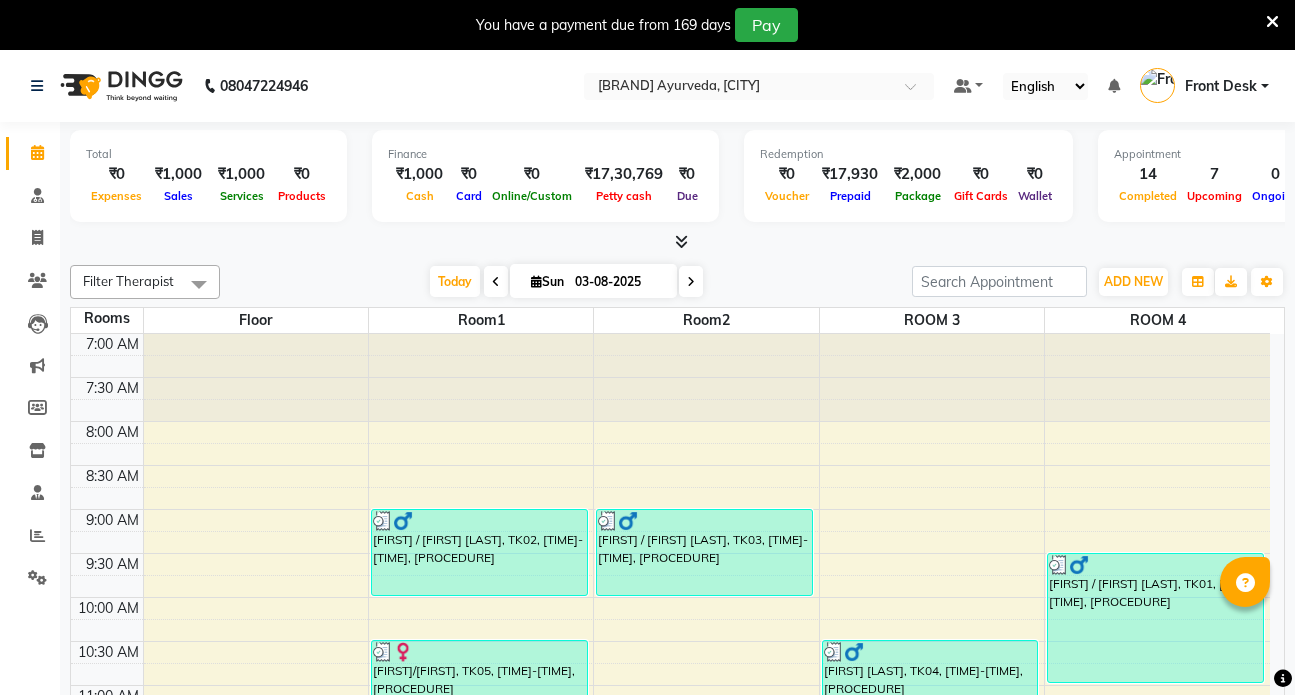scroll, scrollTop: 50, scrollLeft: 0, axis: vertical 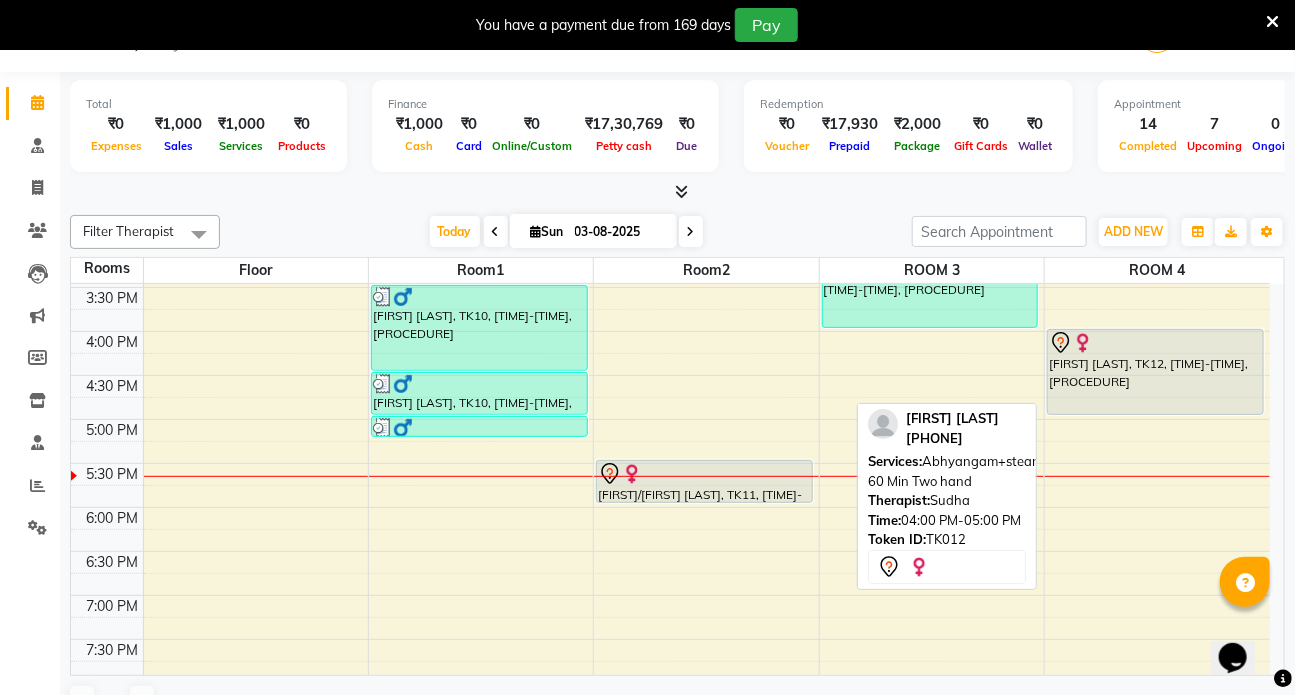 click on "[FIRST] [LAST], TK12, [TIME]-[TIME], [PROCEDURE]" at bounding box center (1155, 372) 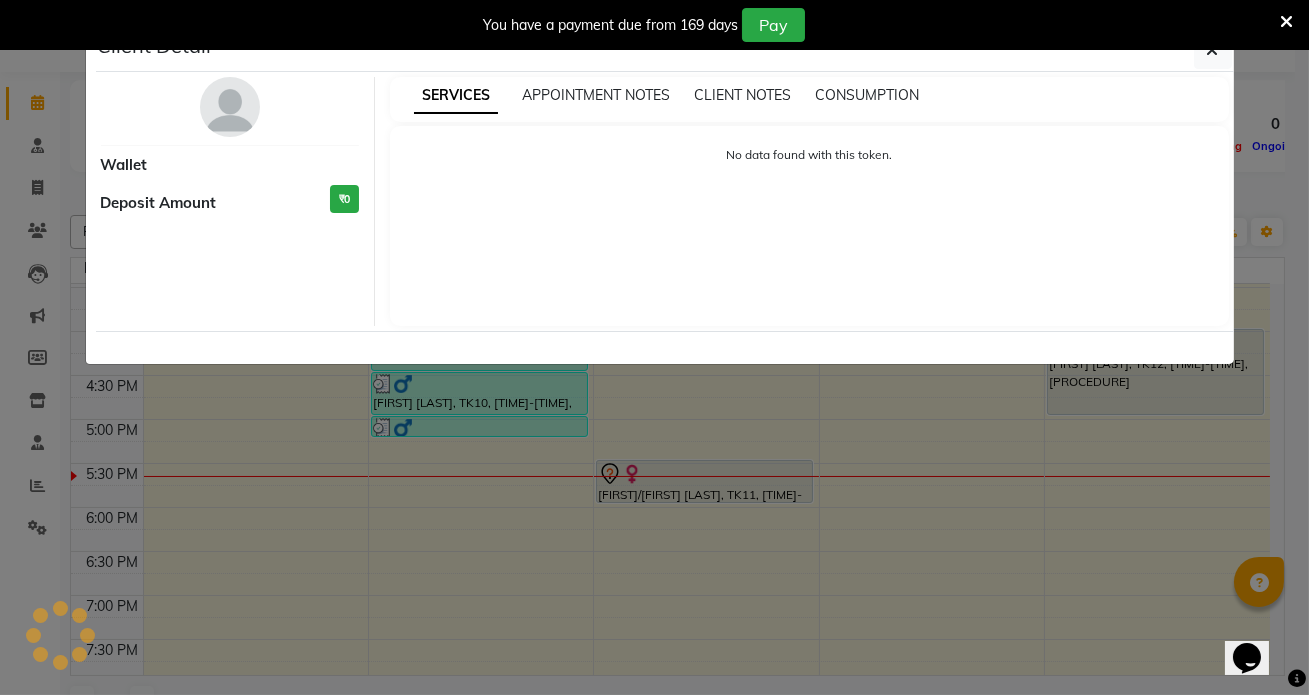 select on "7" 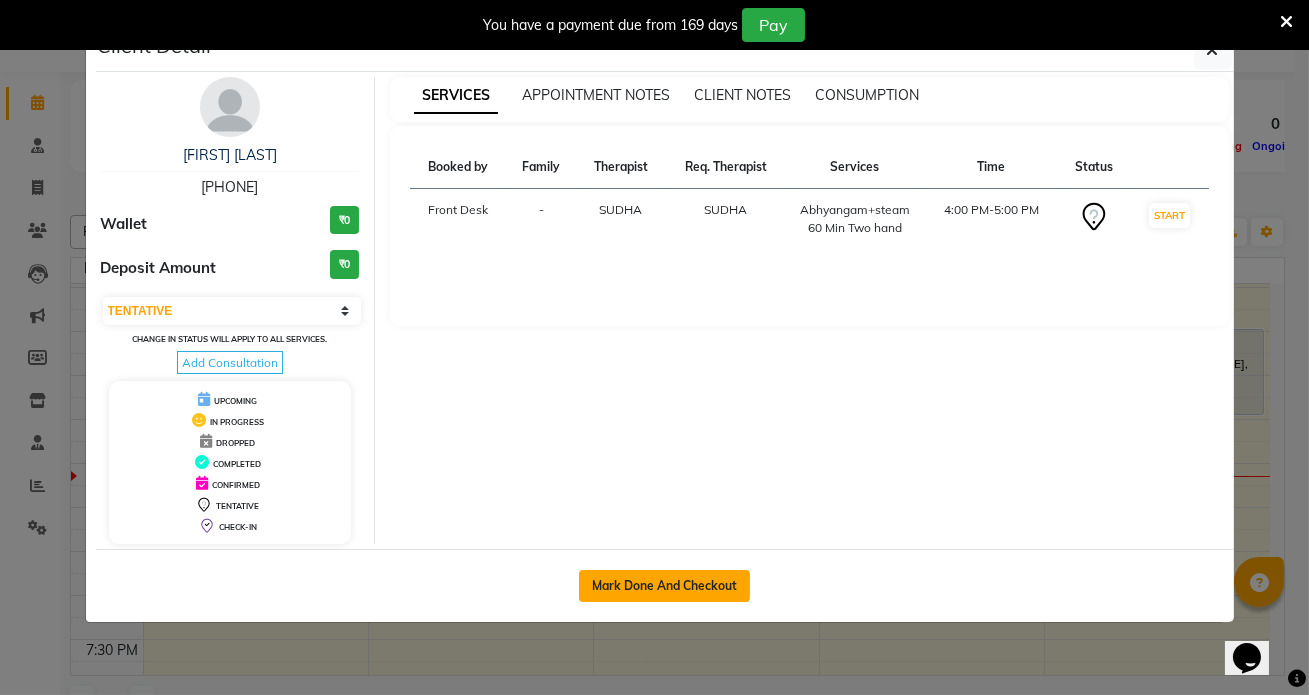 click on "Mark Done And Checkout" 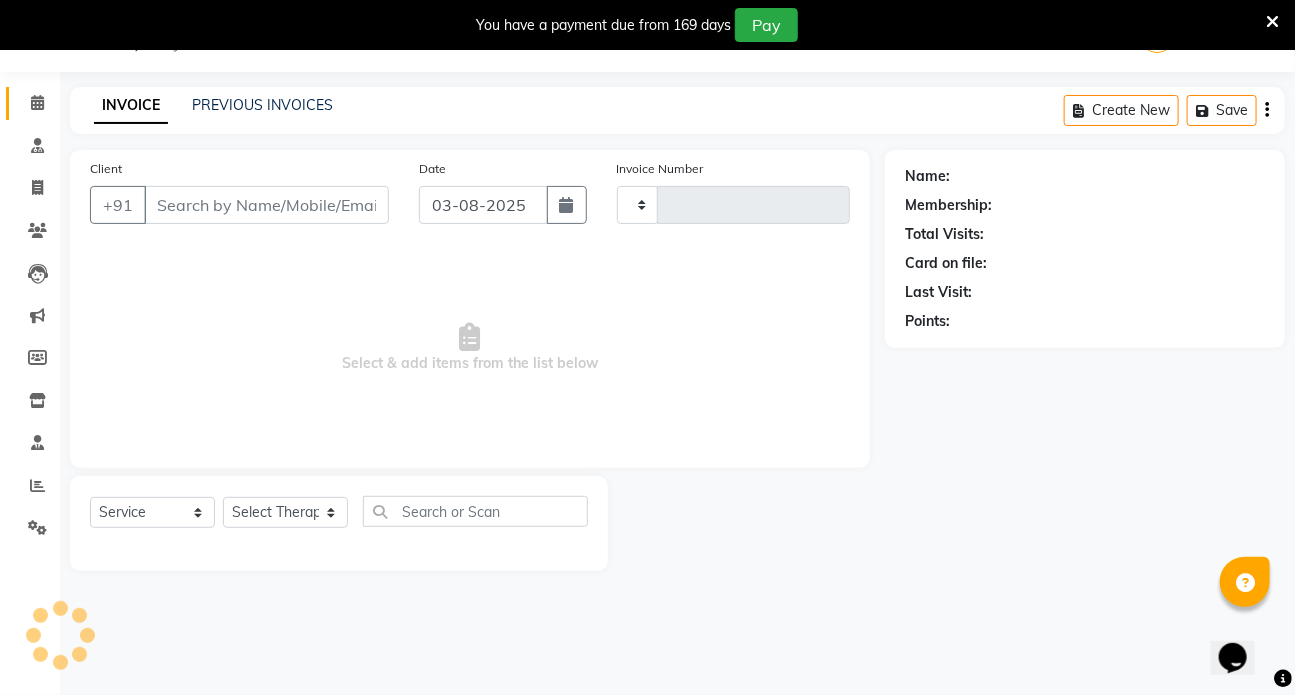 type on "1051" 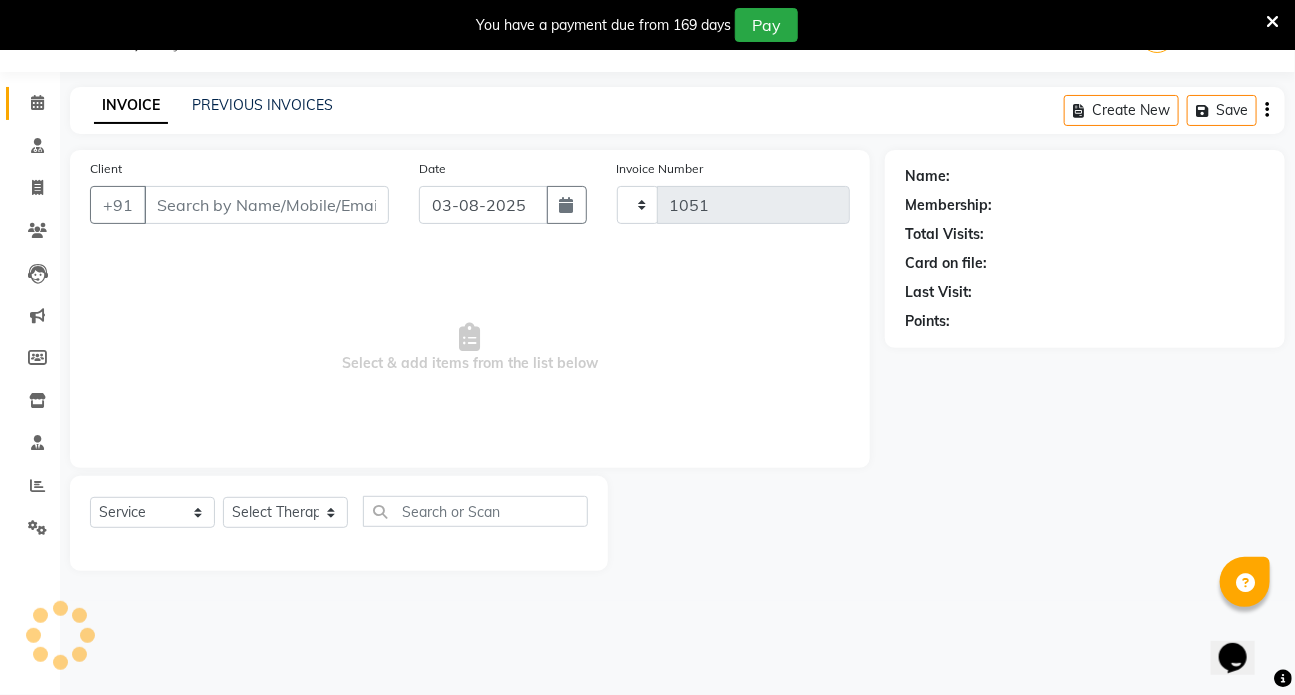 select on "5585" 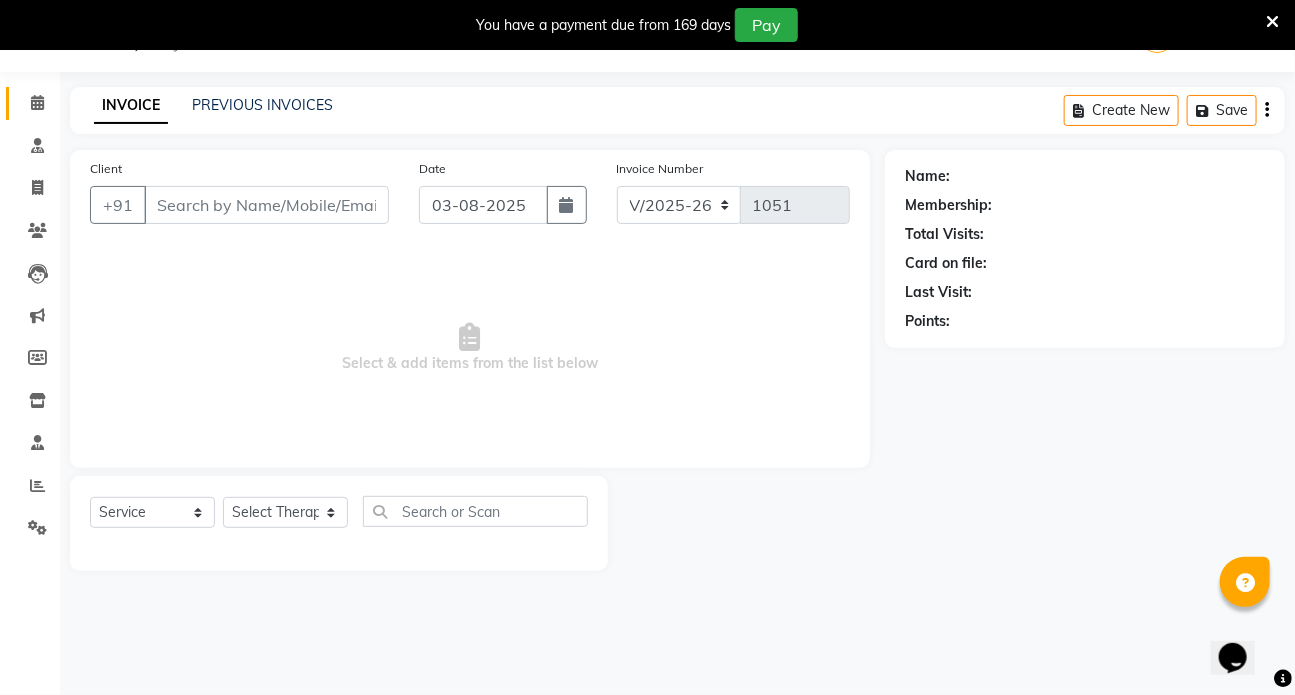 type on "[PHONE]" 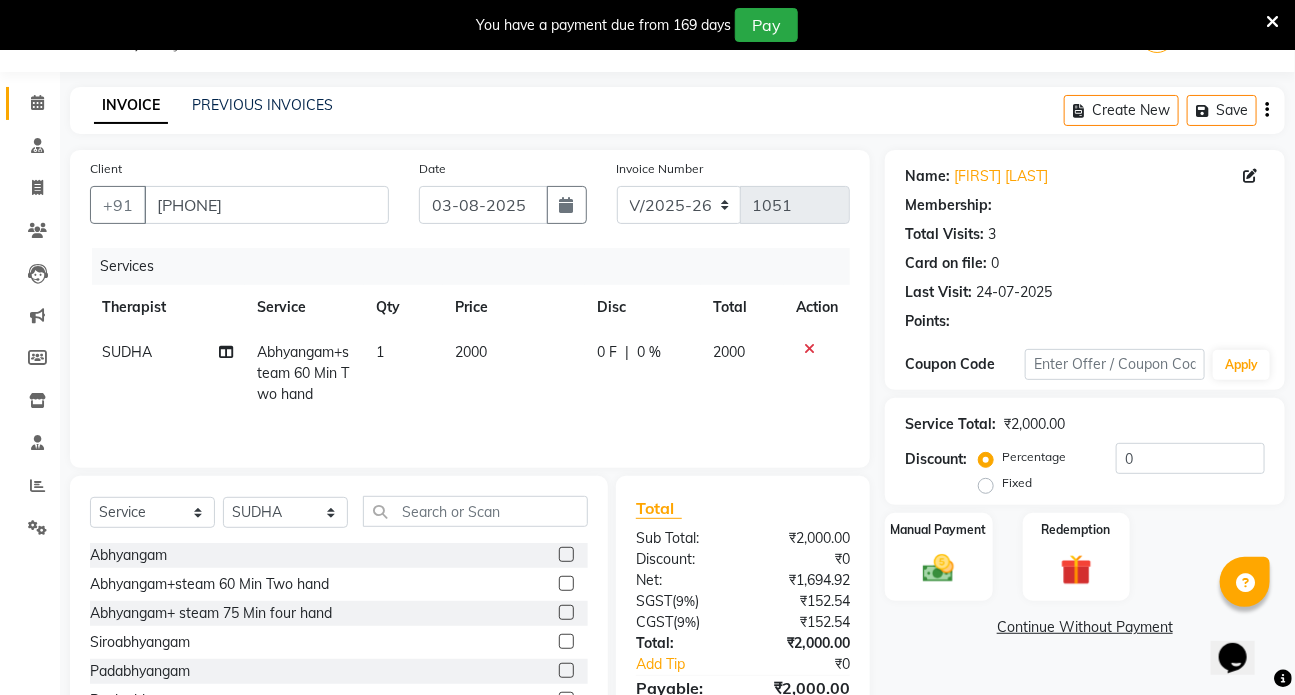 select on "1: Object" 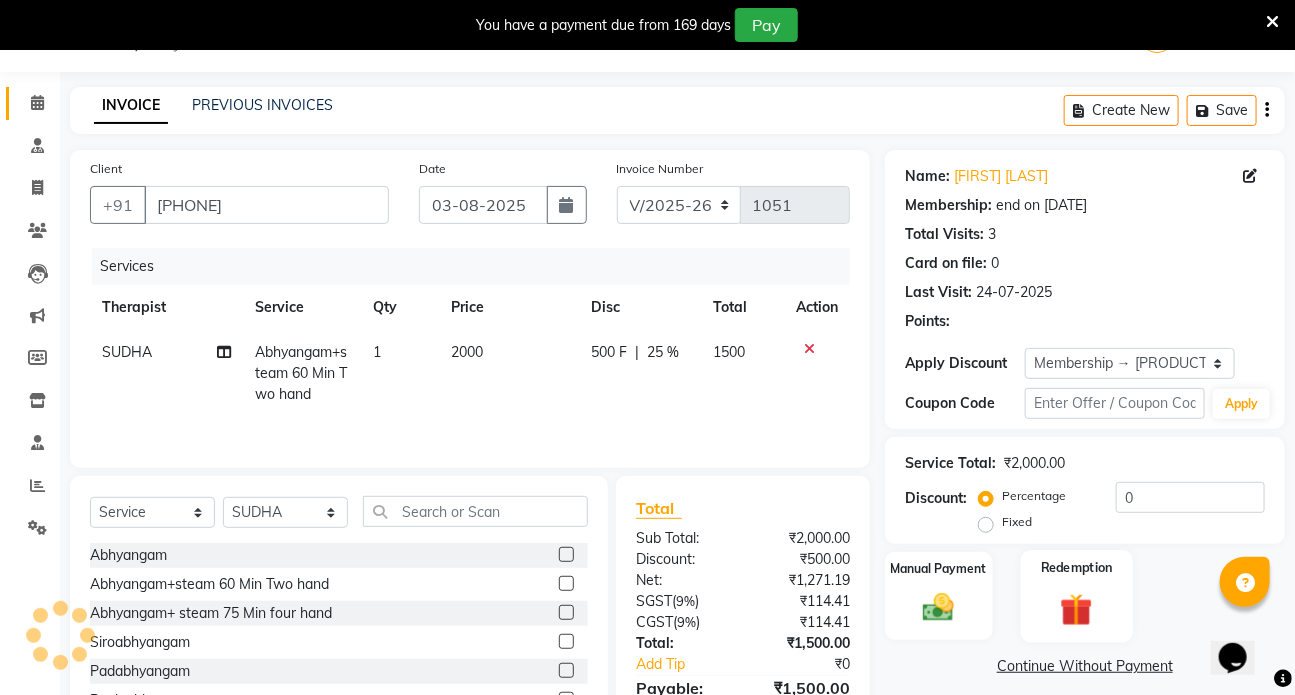 radio on "false" 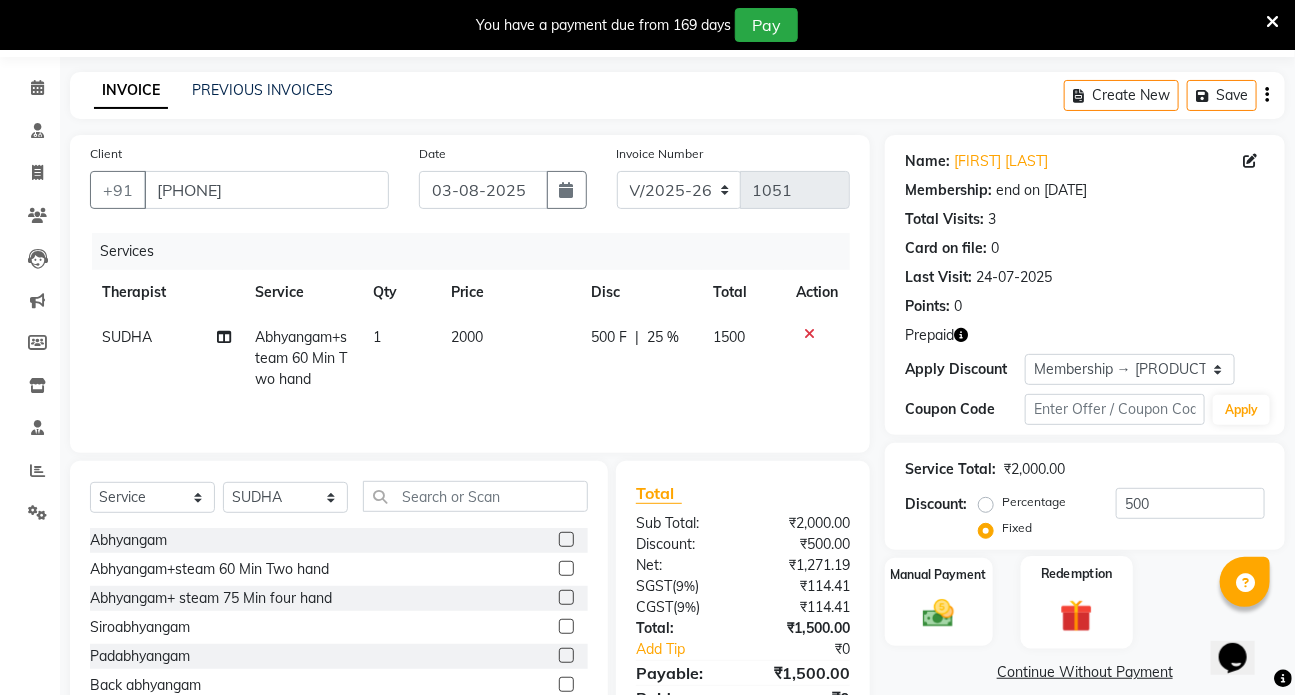 click 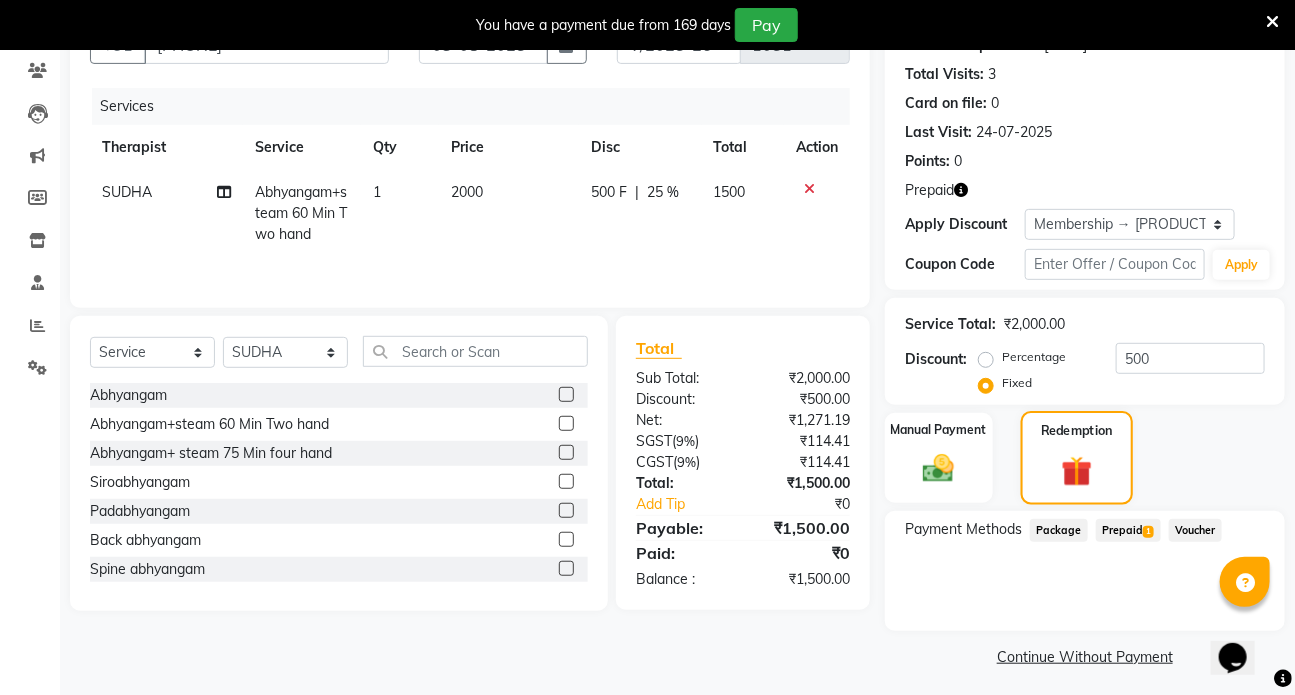 scroll, scrollTop: 216, scrollLeft: 0, axis: vertical 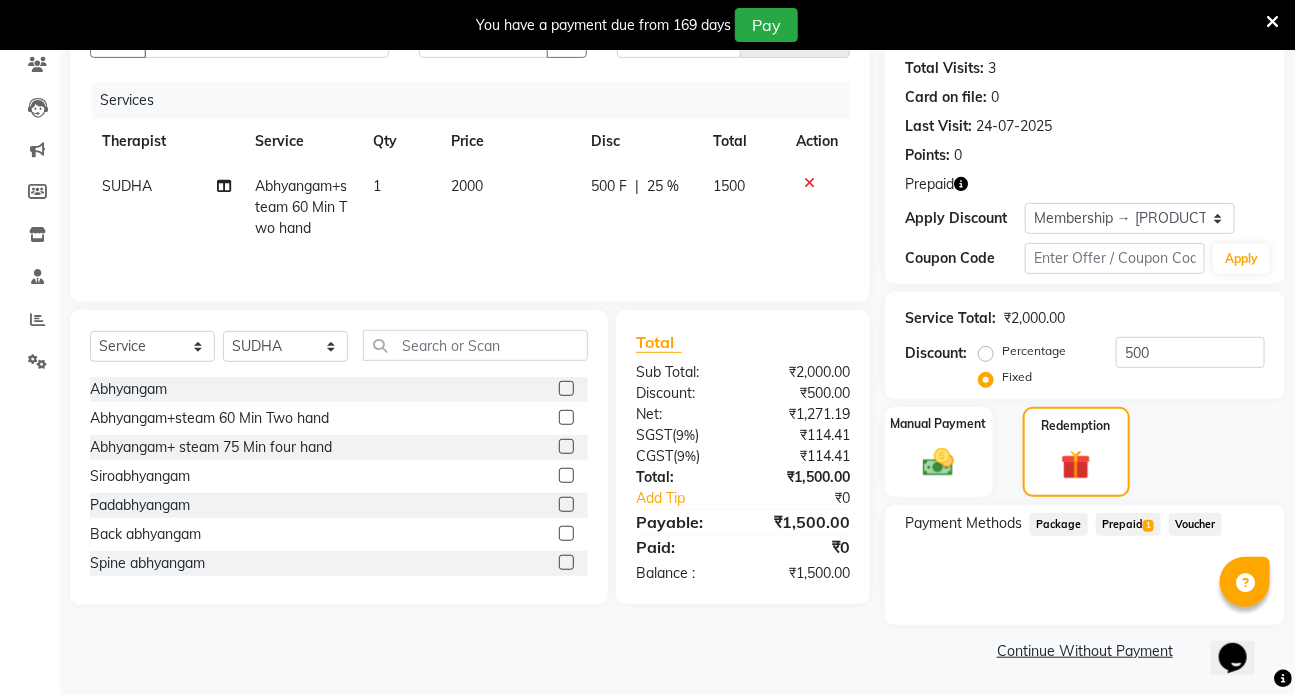 click on "Prepaid  1" 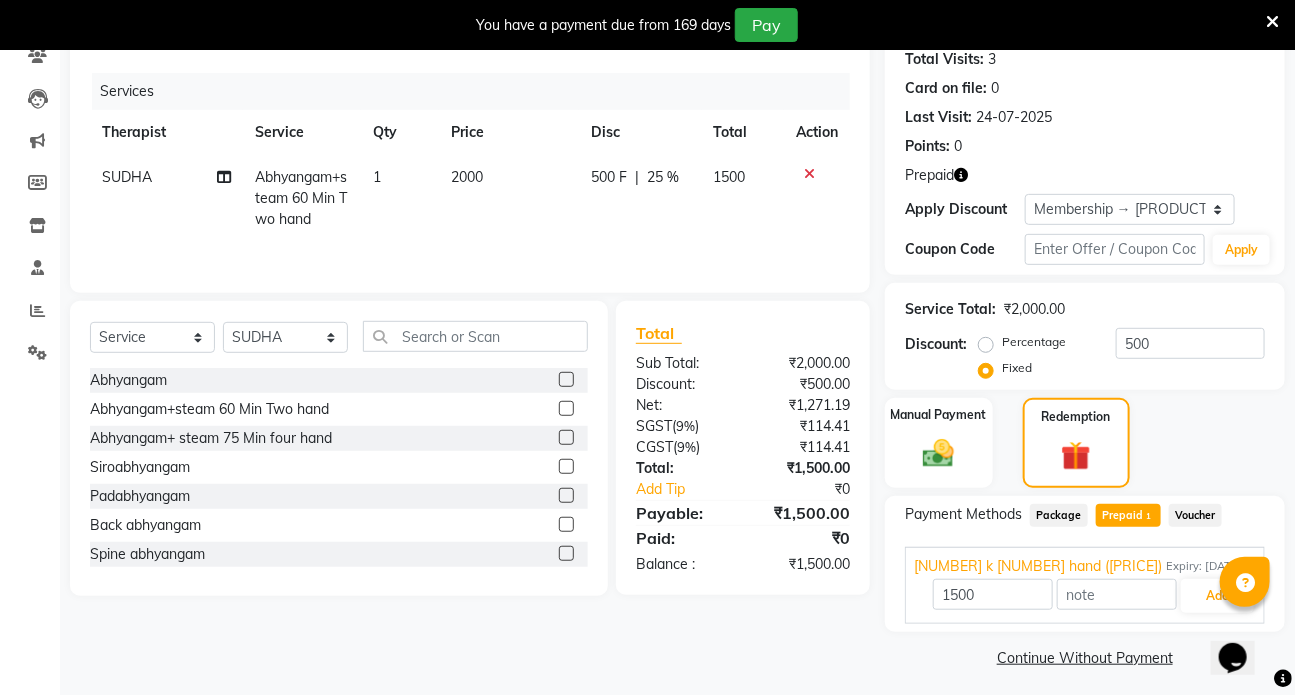 scroll, scrollTop: 231, scrollLeft: 0, axis: vertical 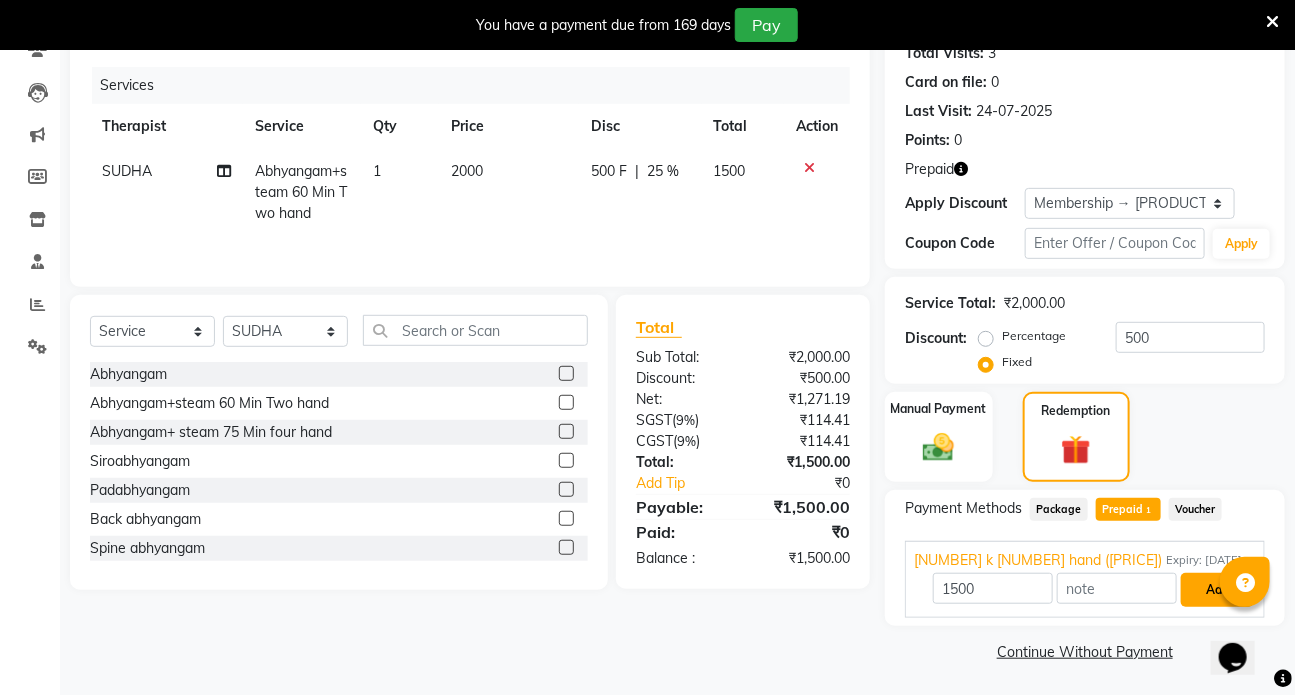 click on "Add" at bounding box center (1217, 590) 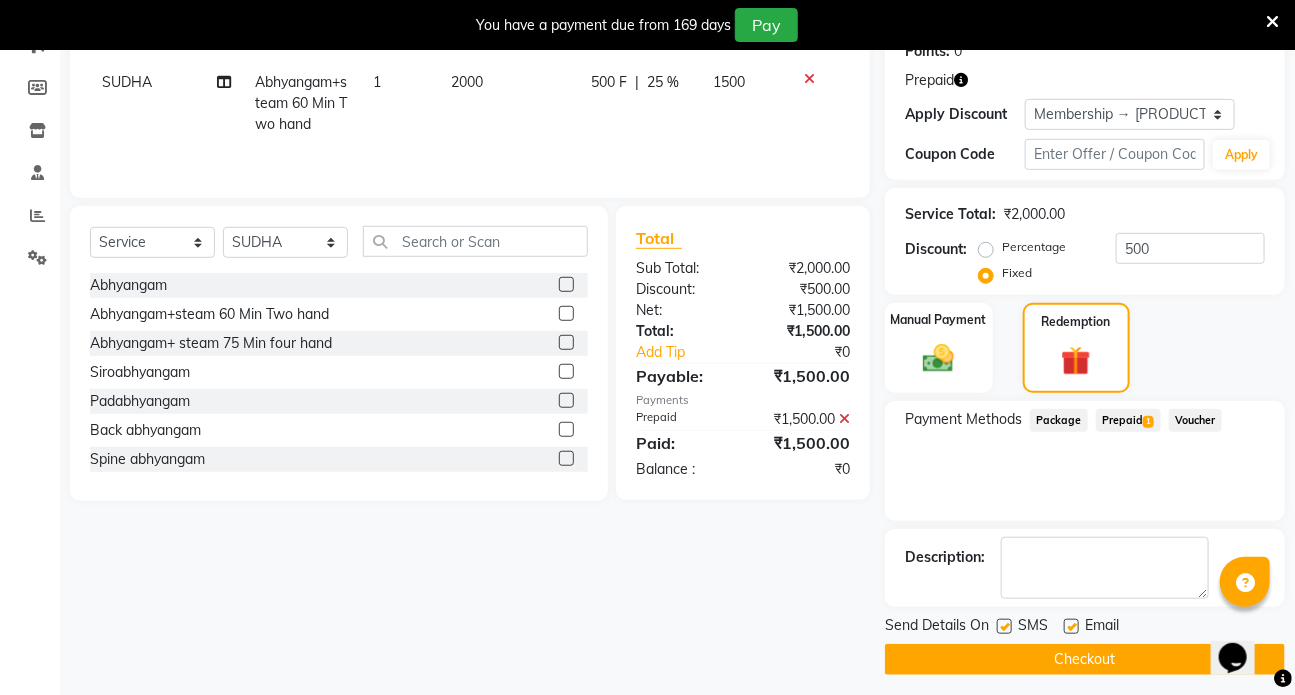 scroll, scrollTop: 328, scrollLeft: 0, axis: vertical 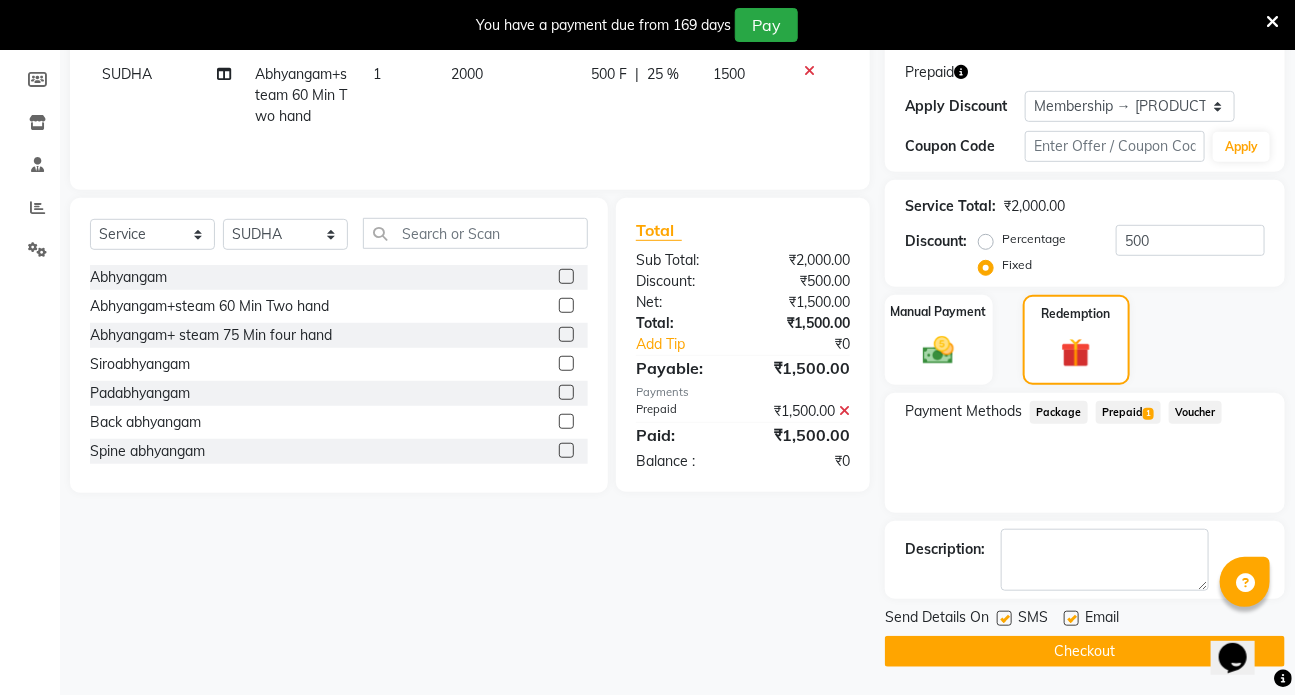 click 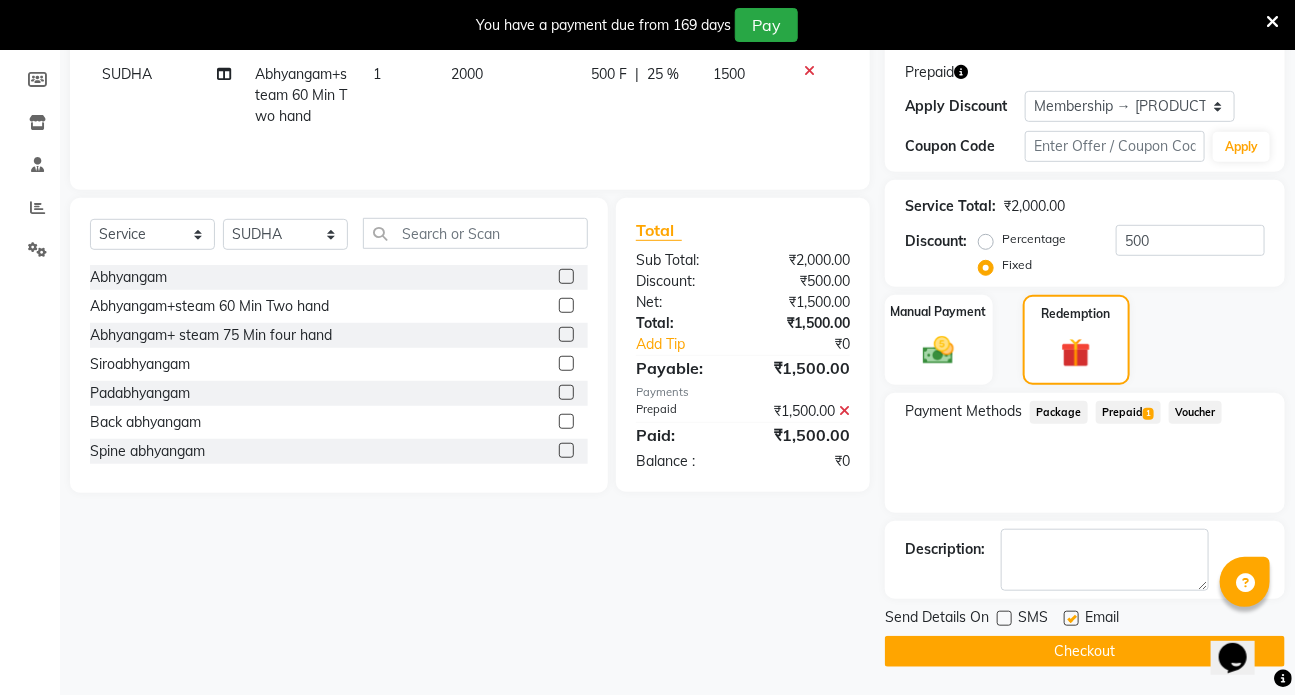 click 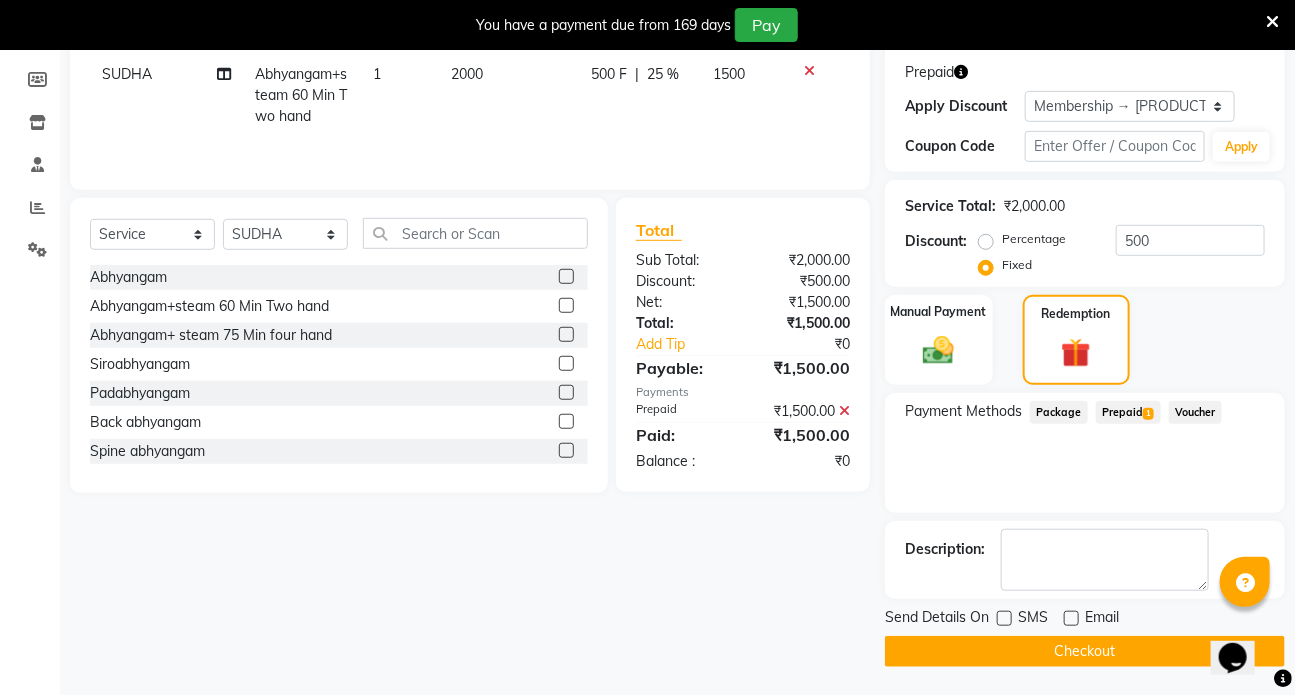click on "Checkout" 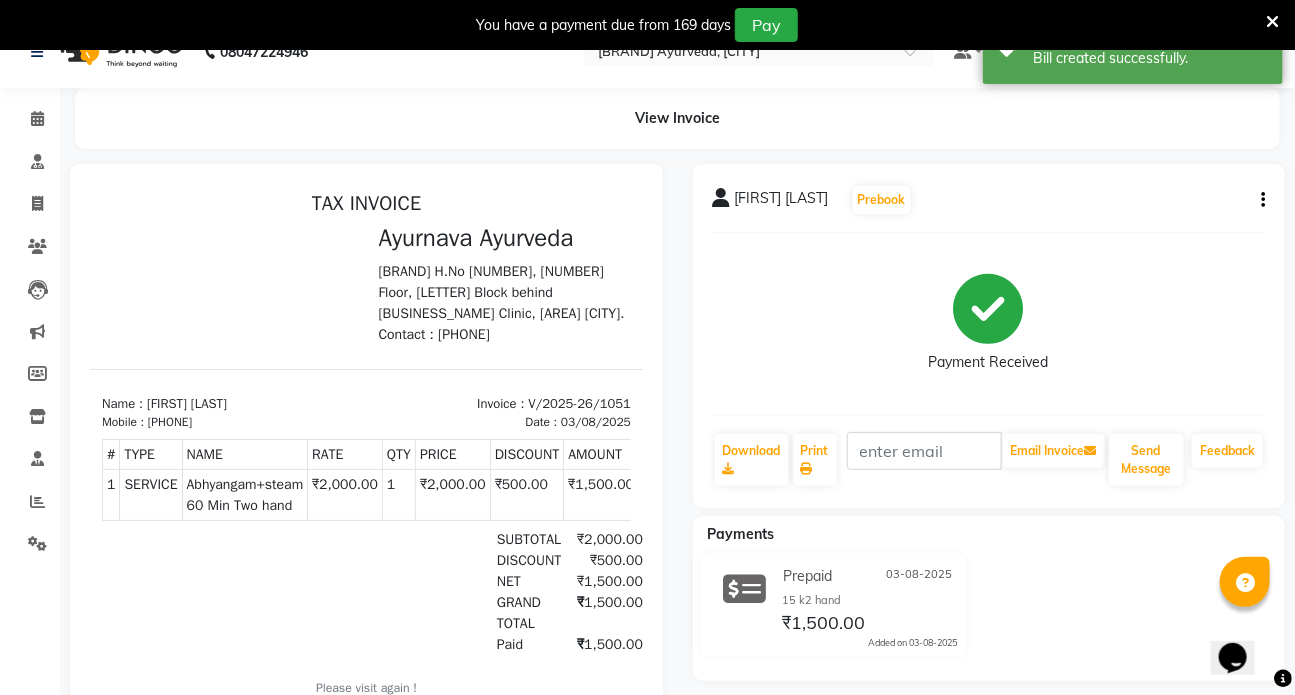 scroll, scrollTop: 0, scrollLeft: 0, axis: both 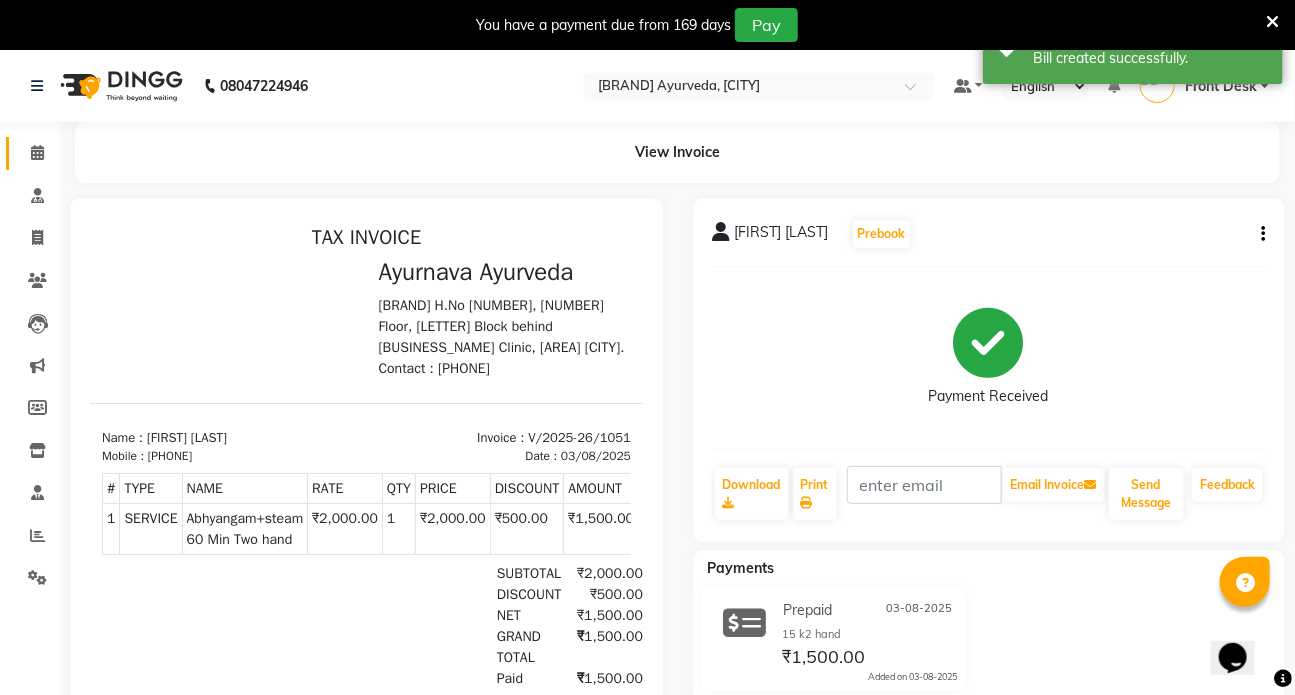 click 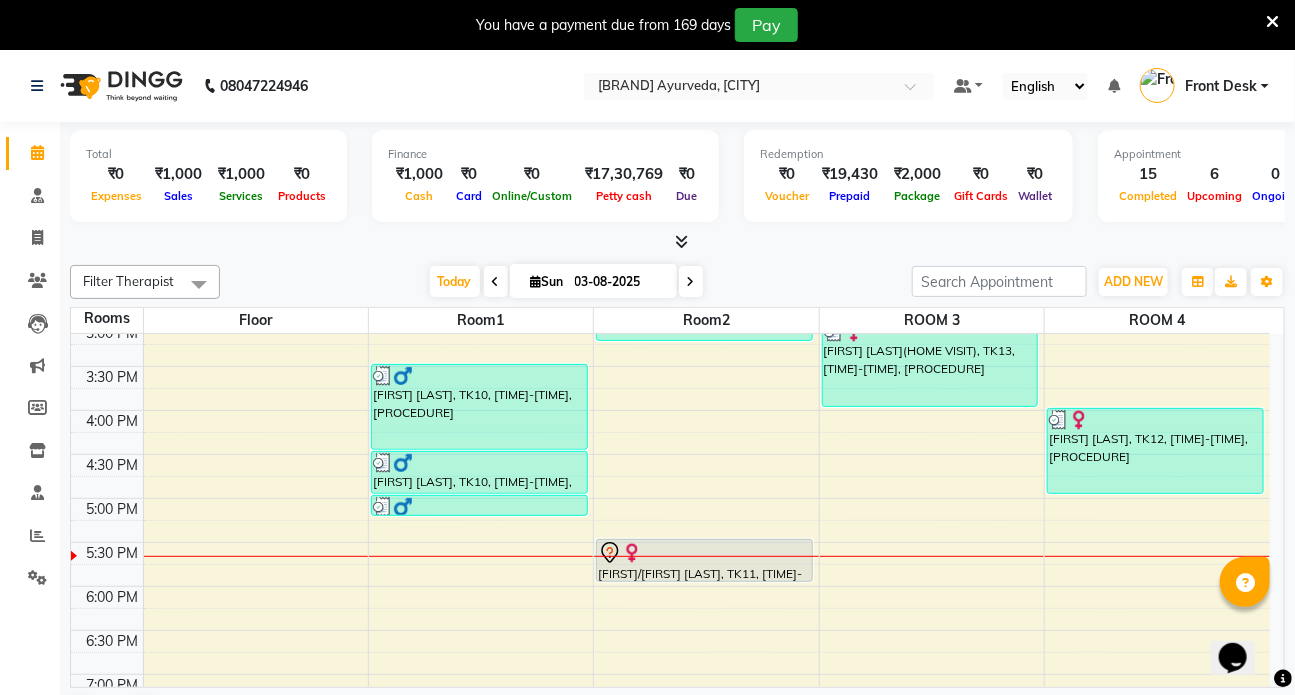 scroll, scrollTop: 727, scrollLeft: 0, axis: vertical 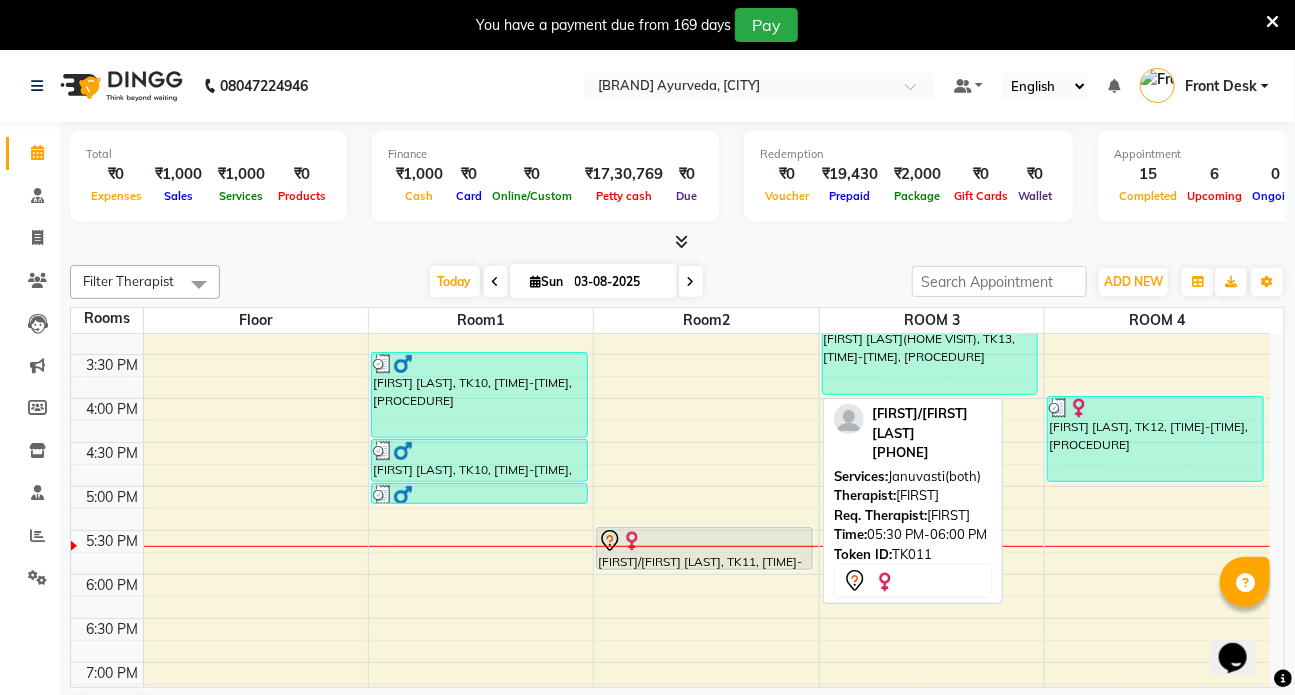 click on "[FIRST]/[FIRST] [LAST], TK11, [TIME]-[TIME], [PROCEDURE]" at bounding box center [704, 548] 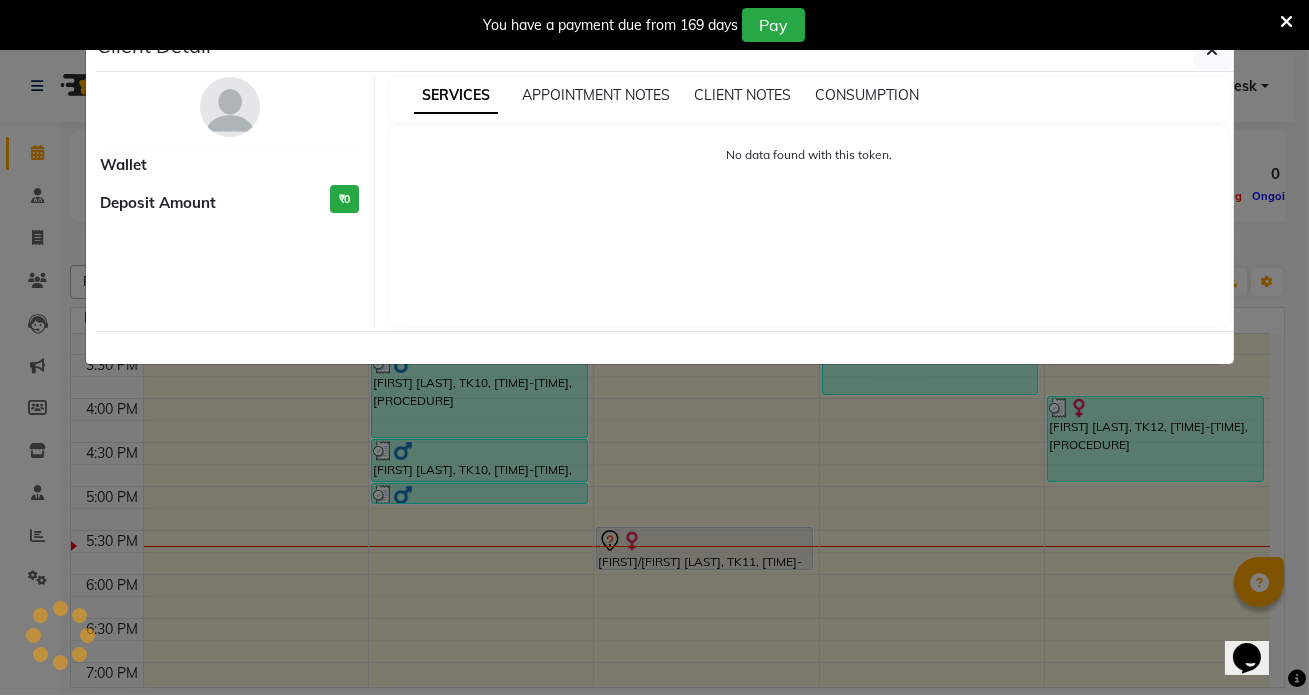 select on "7" 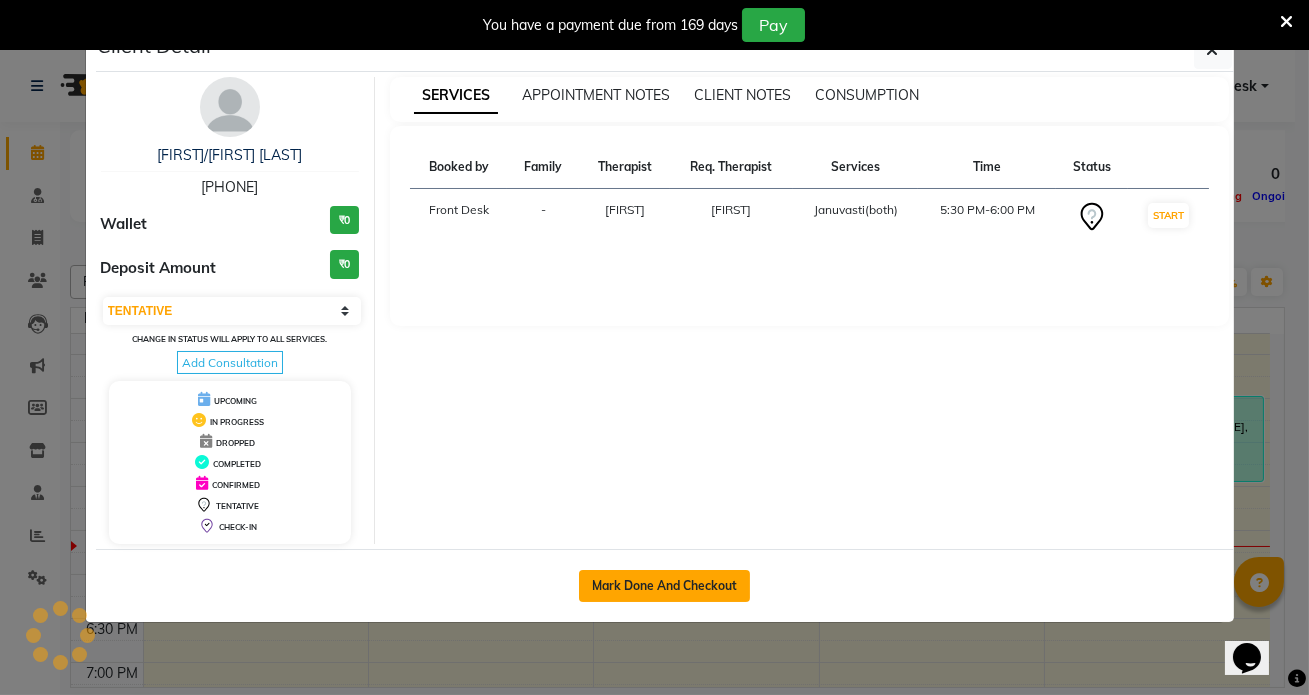 click on "Mark Done And Checkout" 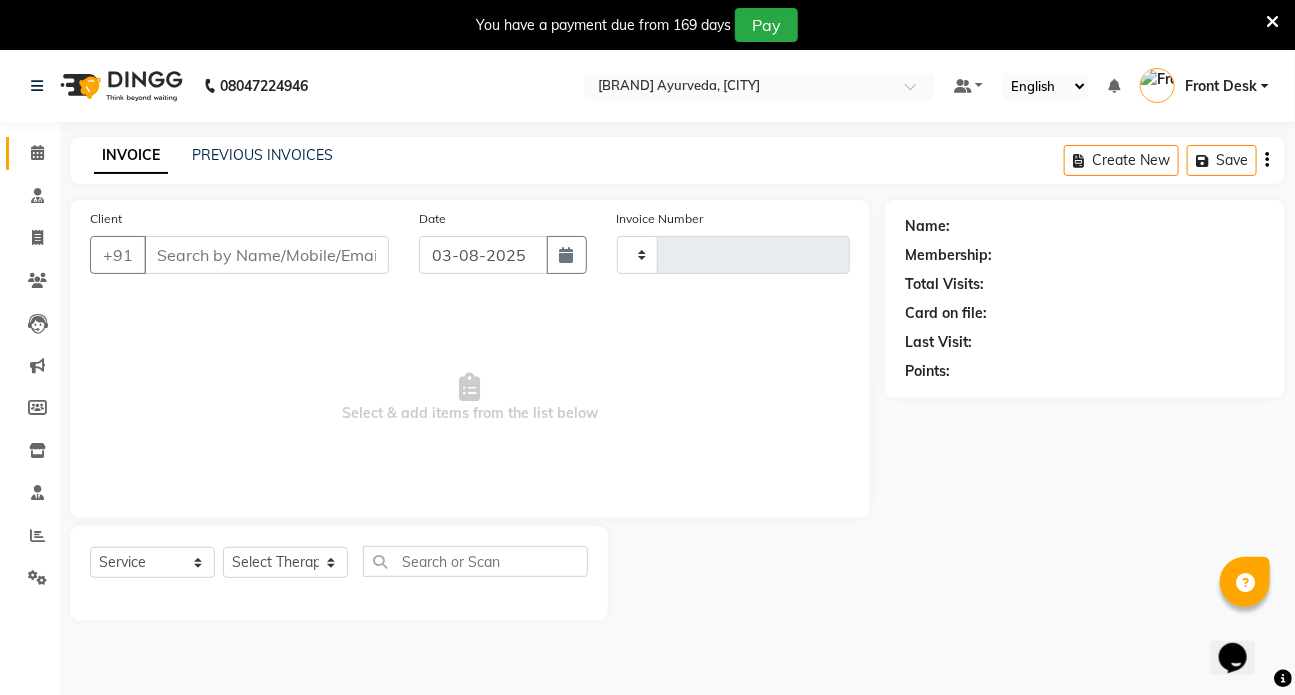type on "1052" 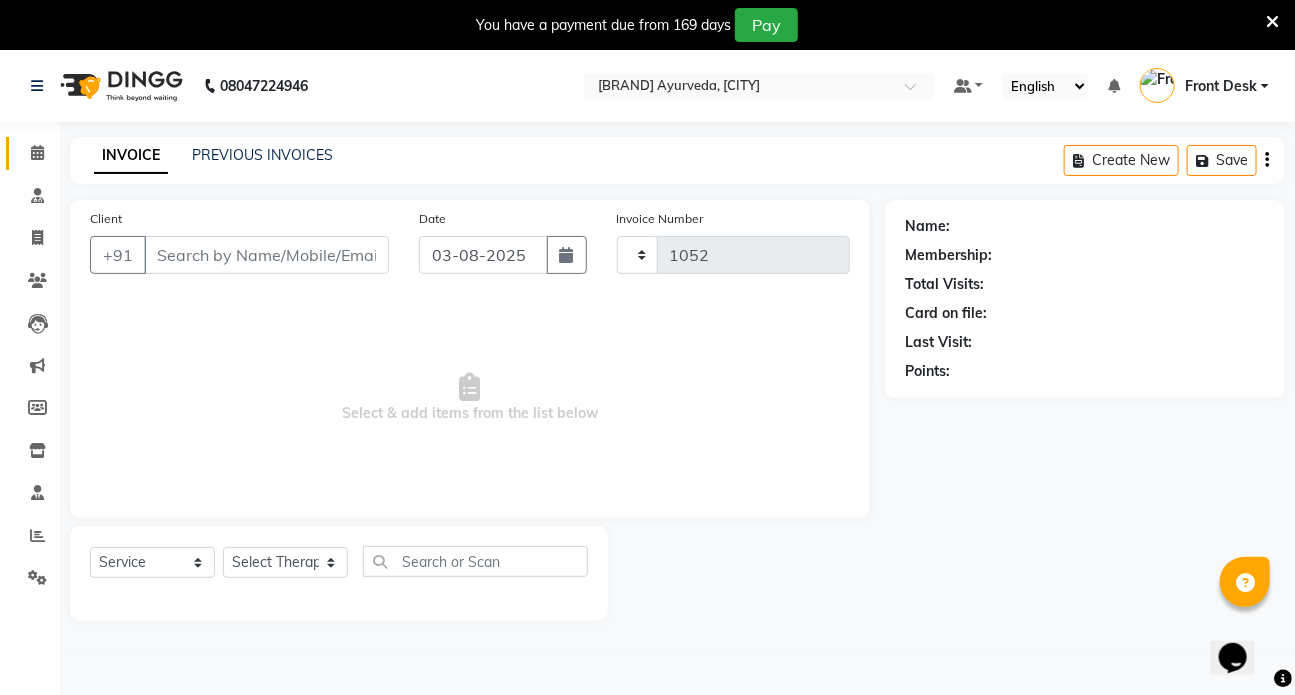 select on "5585" 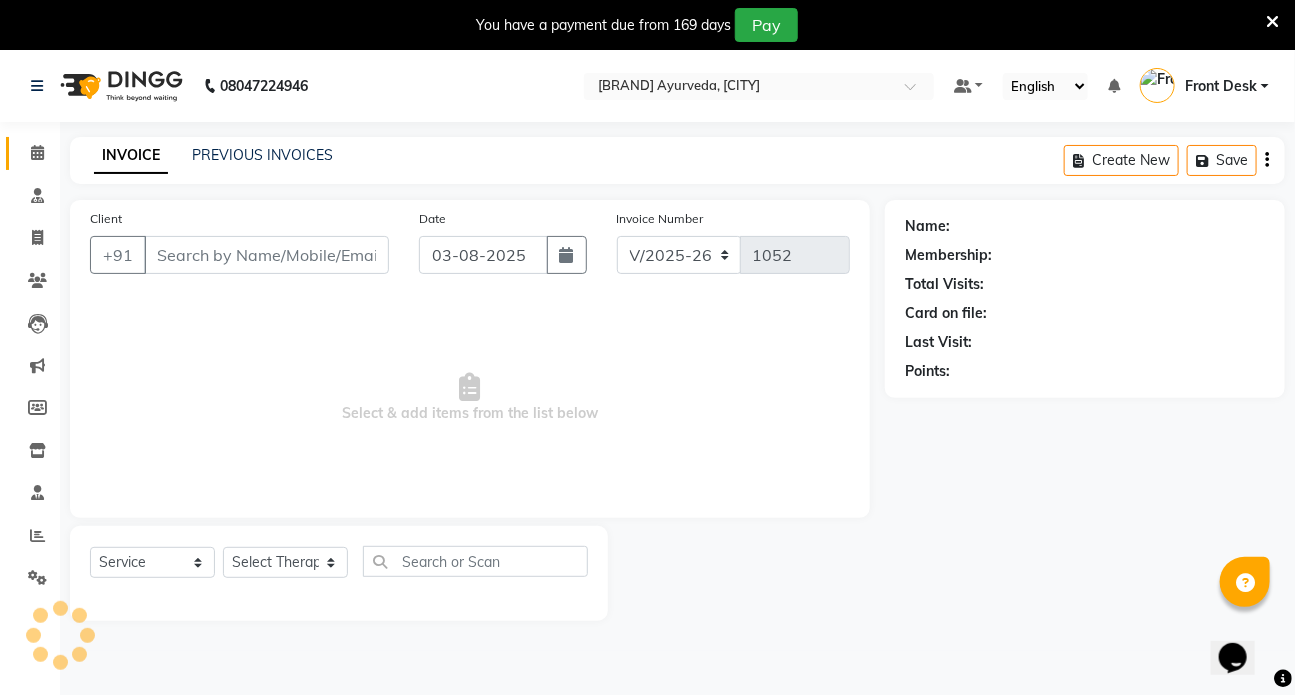 type on "[PHONE]" 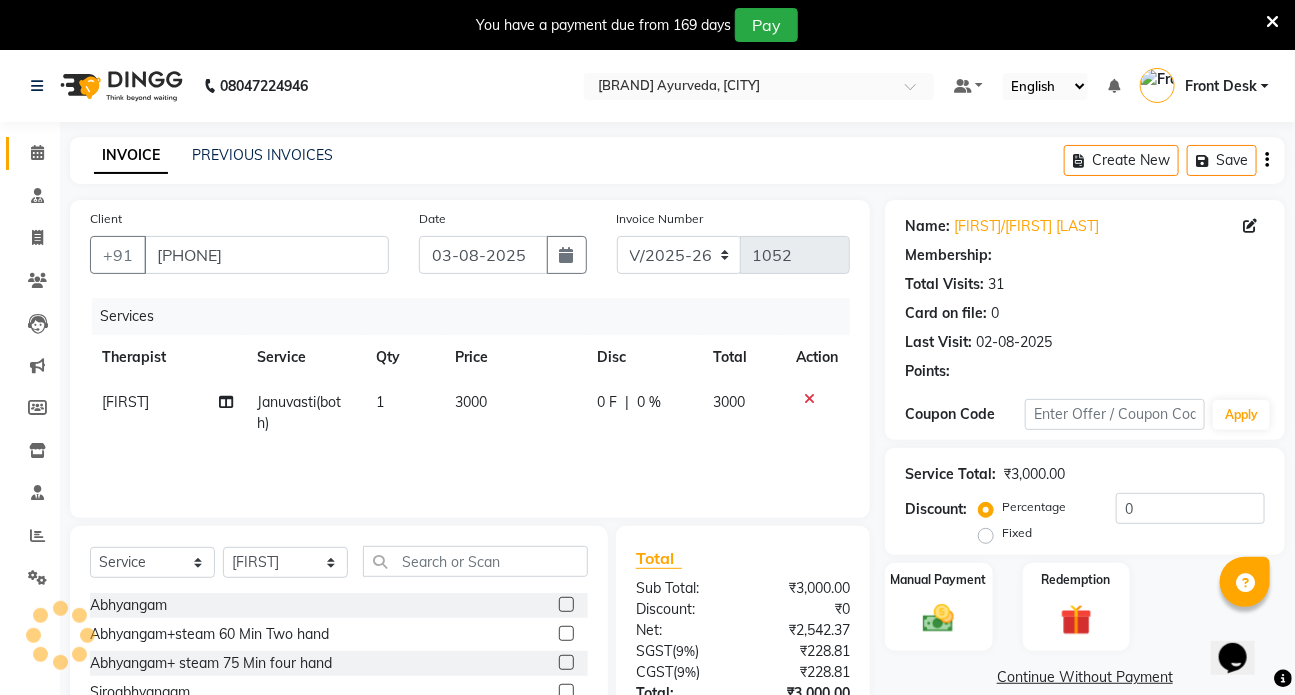 select on "1: Object" 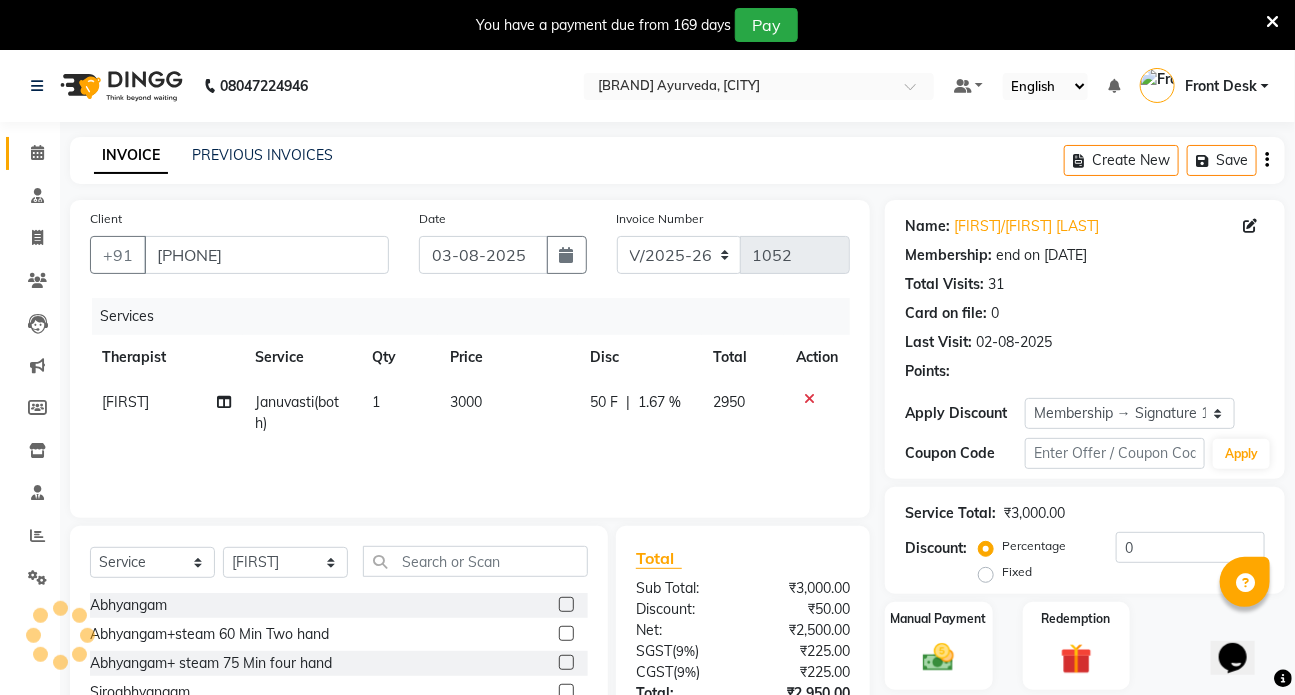 radio on "false" 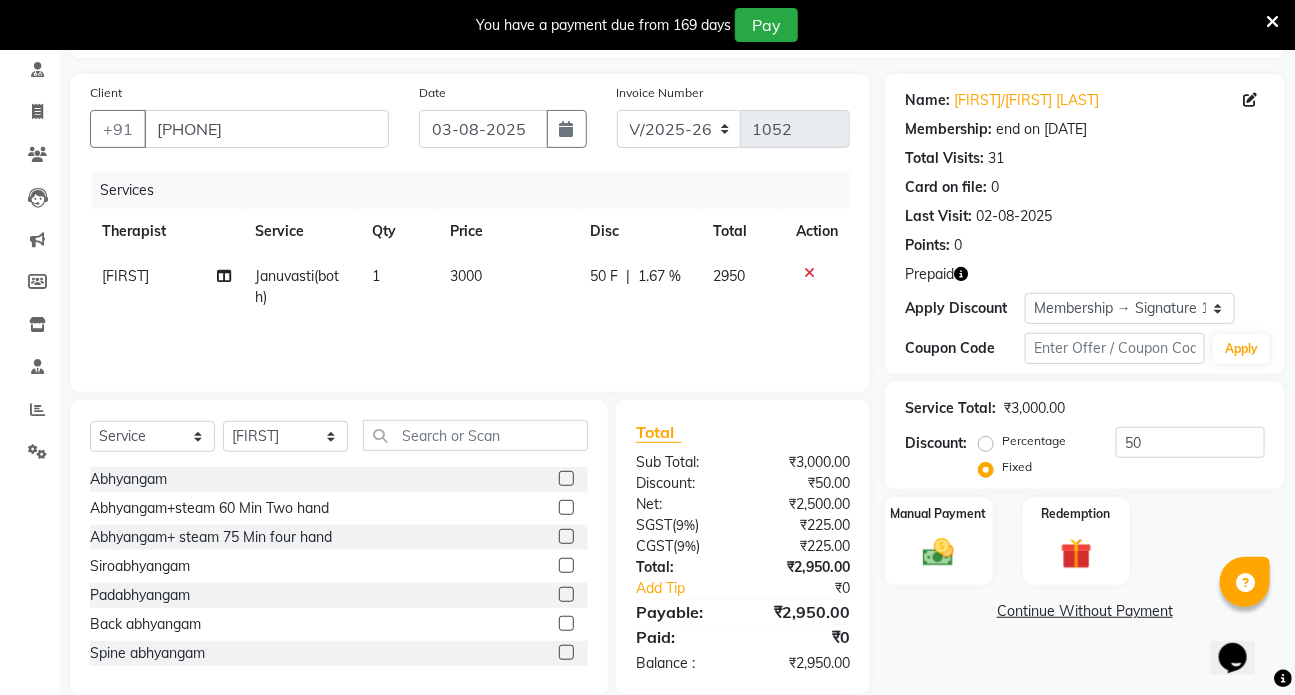 scroll, scrollTop: 156, scrollLeft: 0, axis: vertical 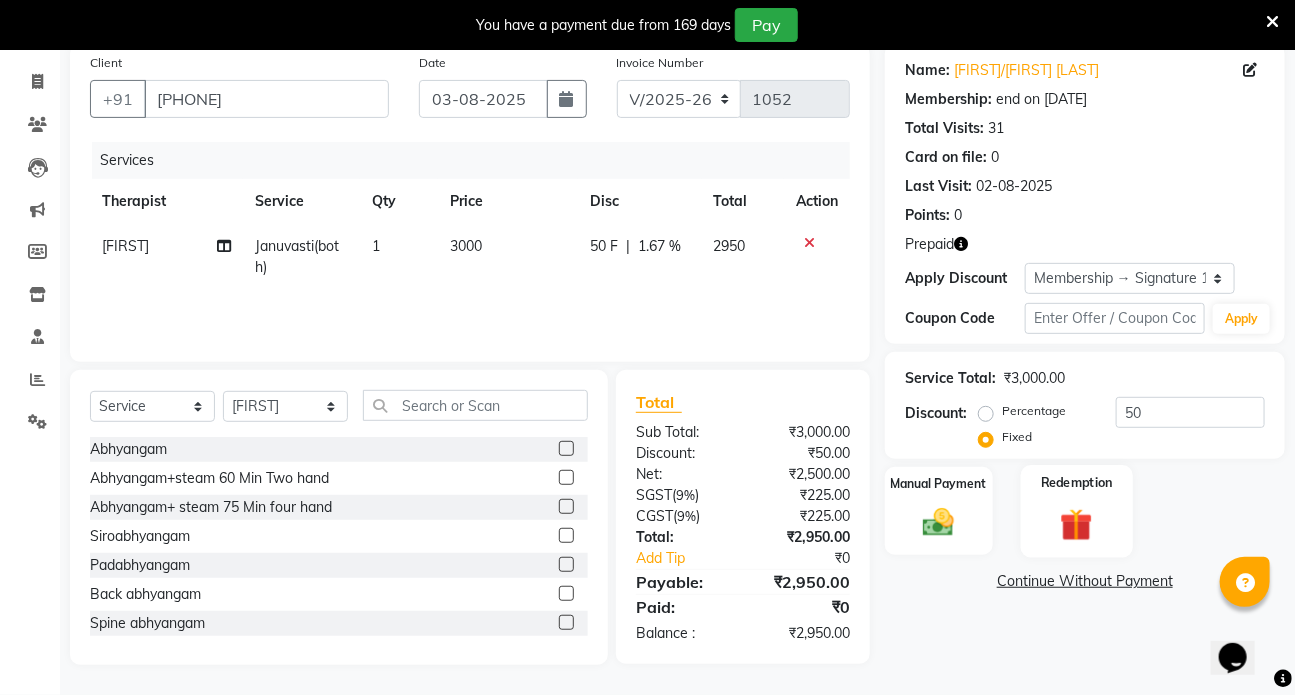 click 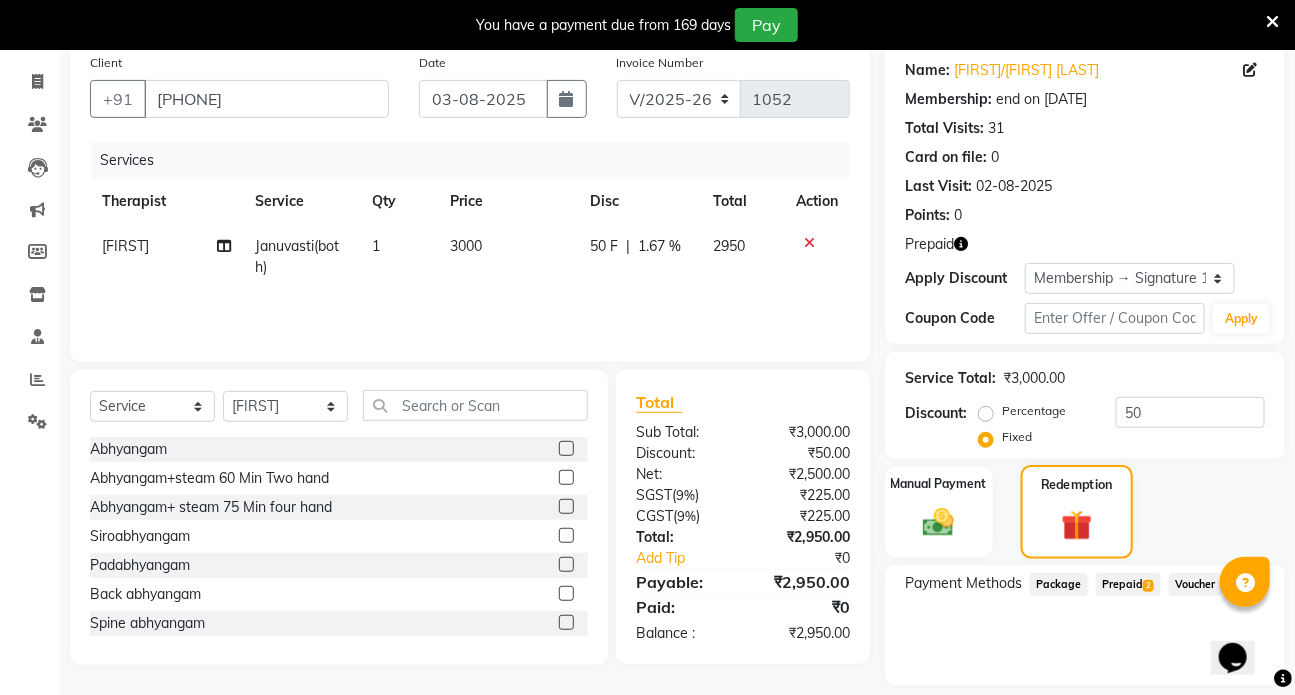 scroll, scrollTop: 216, scrollLeft: 0, axis: vertical 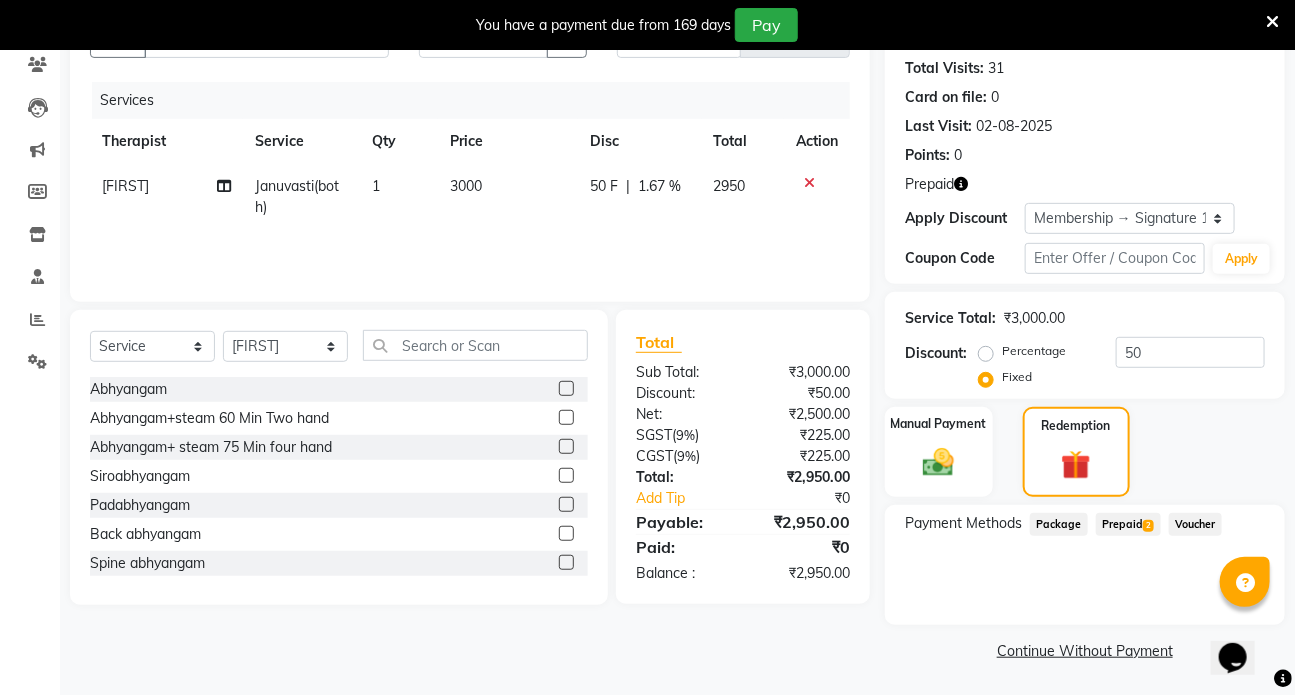 click on "Prepaid  2" 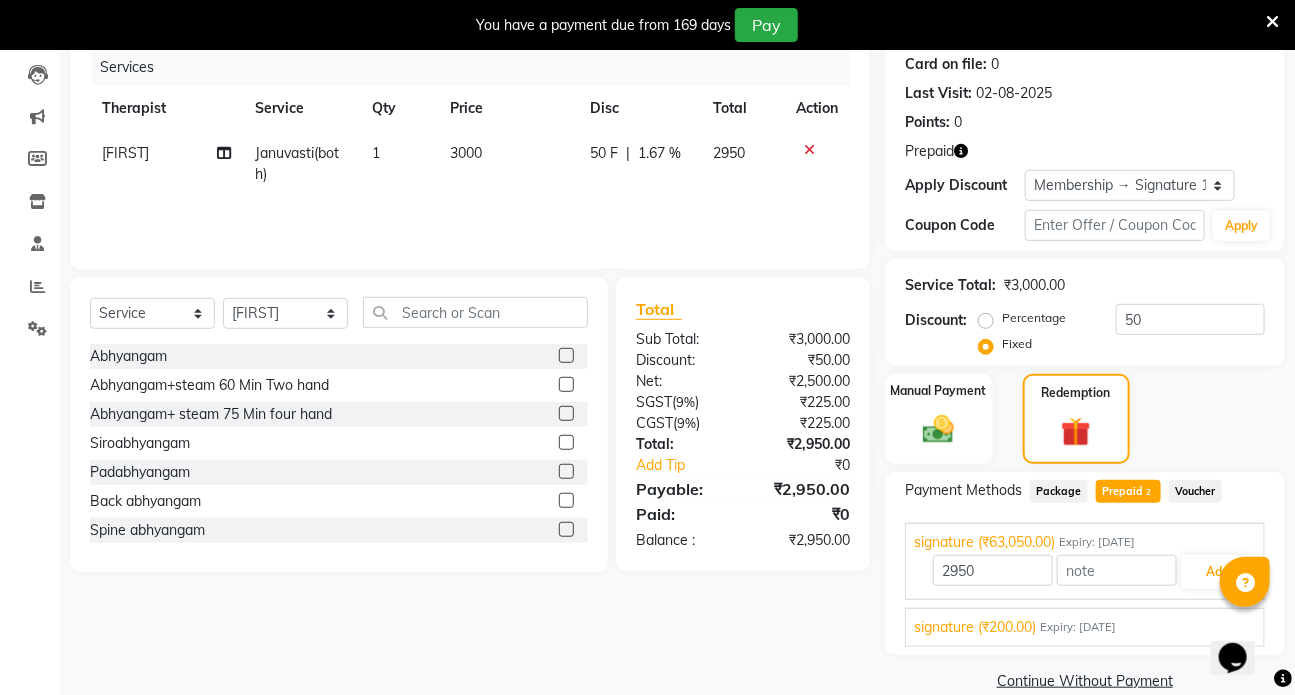 scroll, scrollTop: 278, scrollLeft: 0, axis: vertical 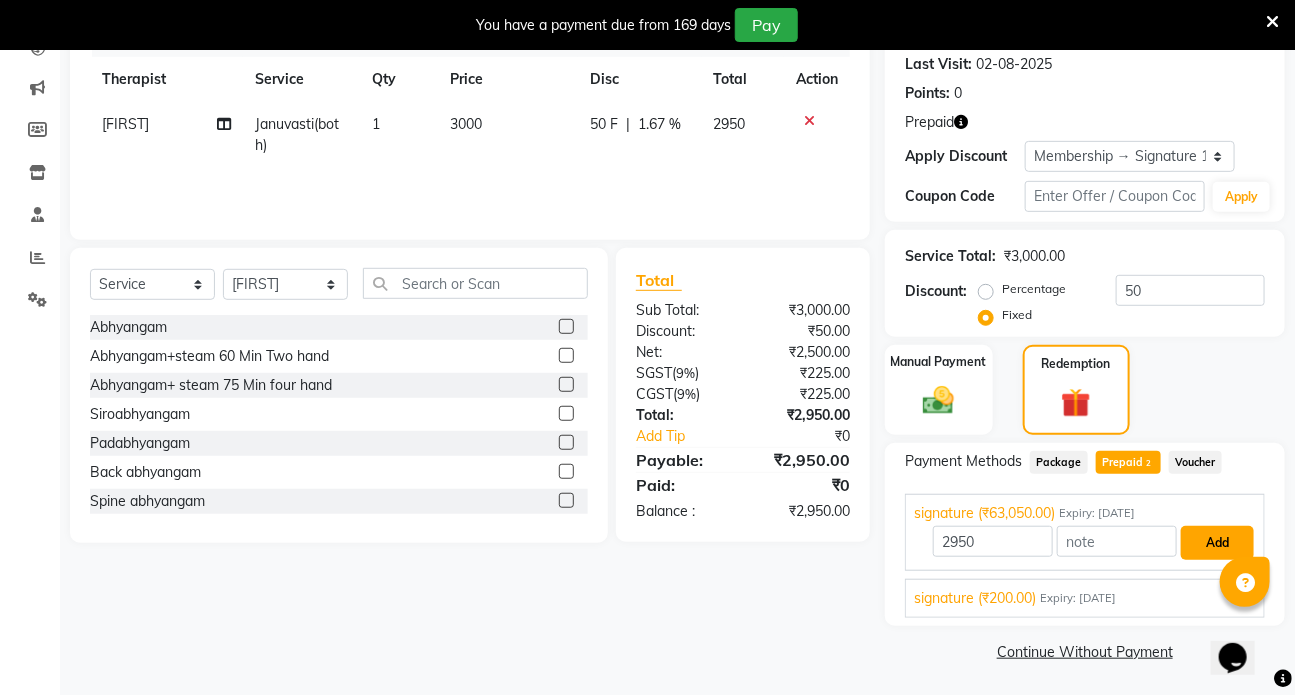 click on "Add" at bounding box center [1217, 543] 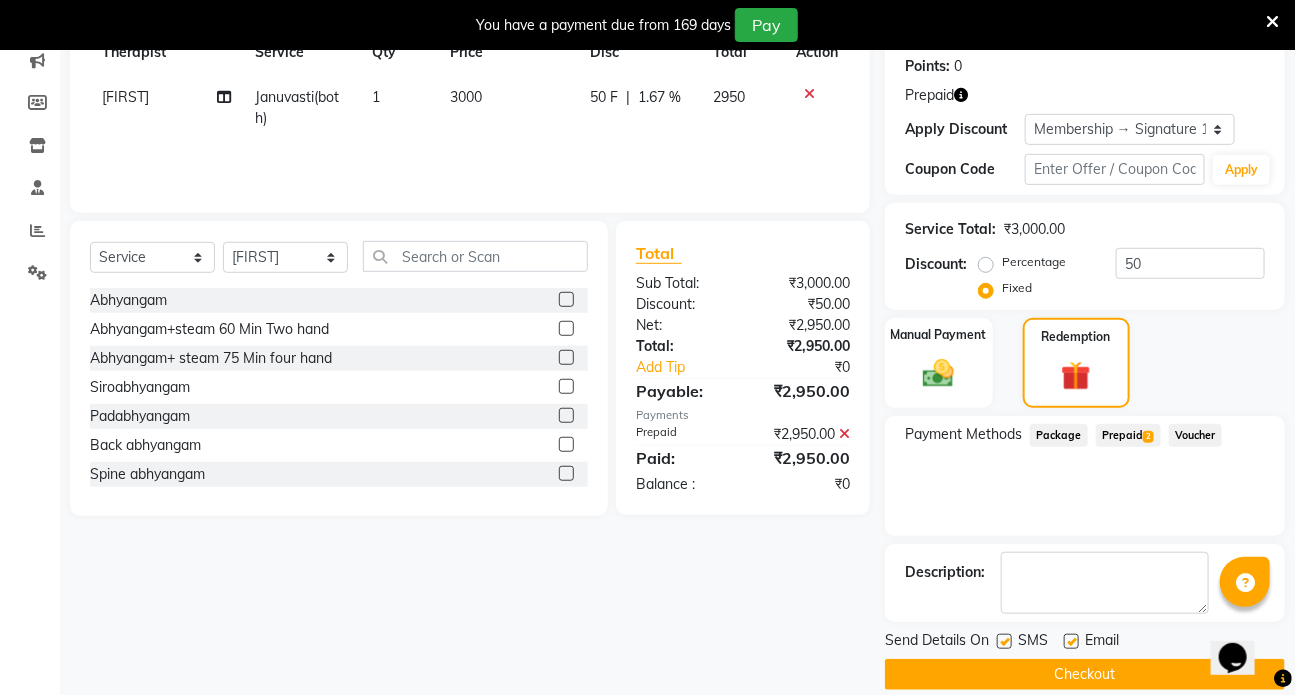 scroll, scrollTop: 328, scrollLeft: 0, axis: vertical 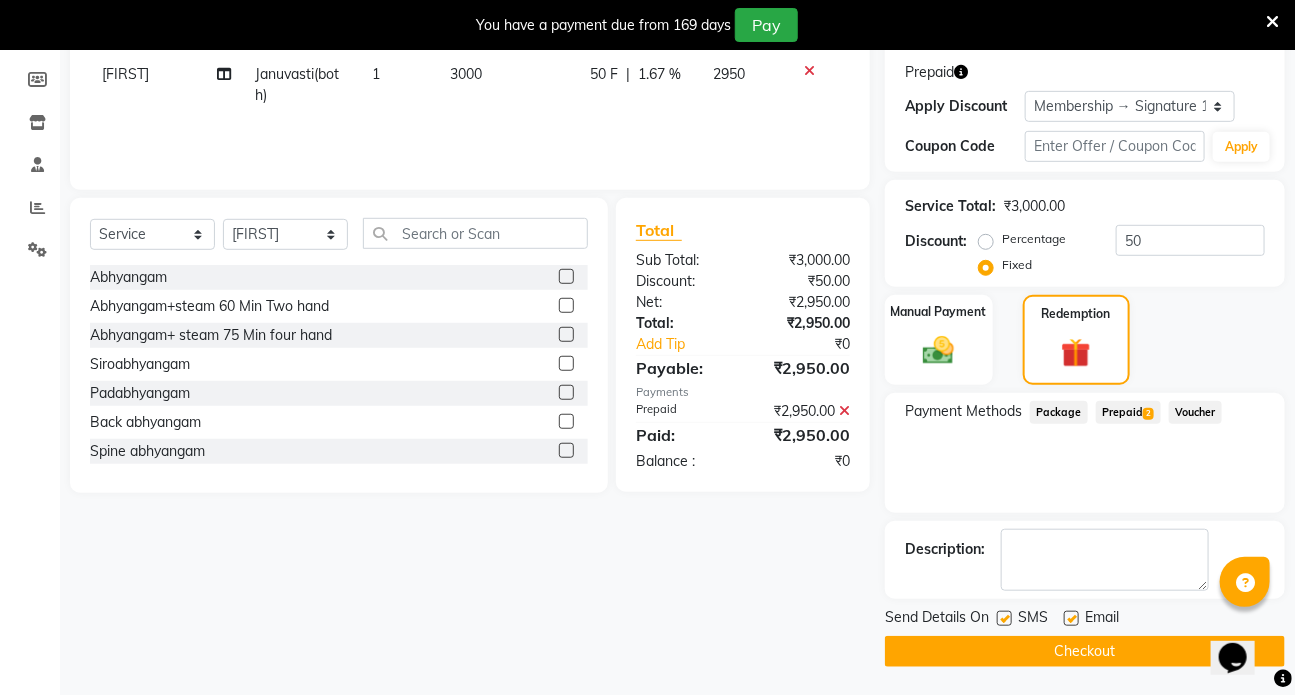 click 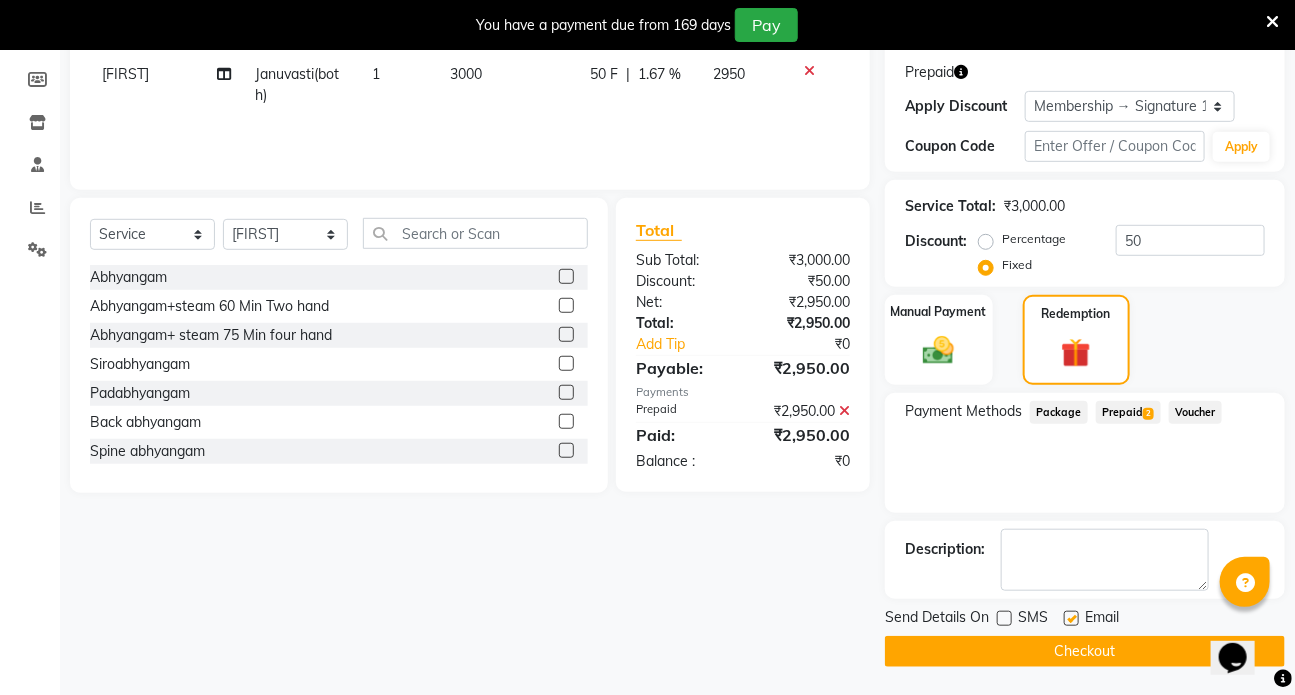 click 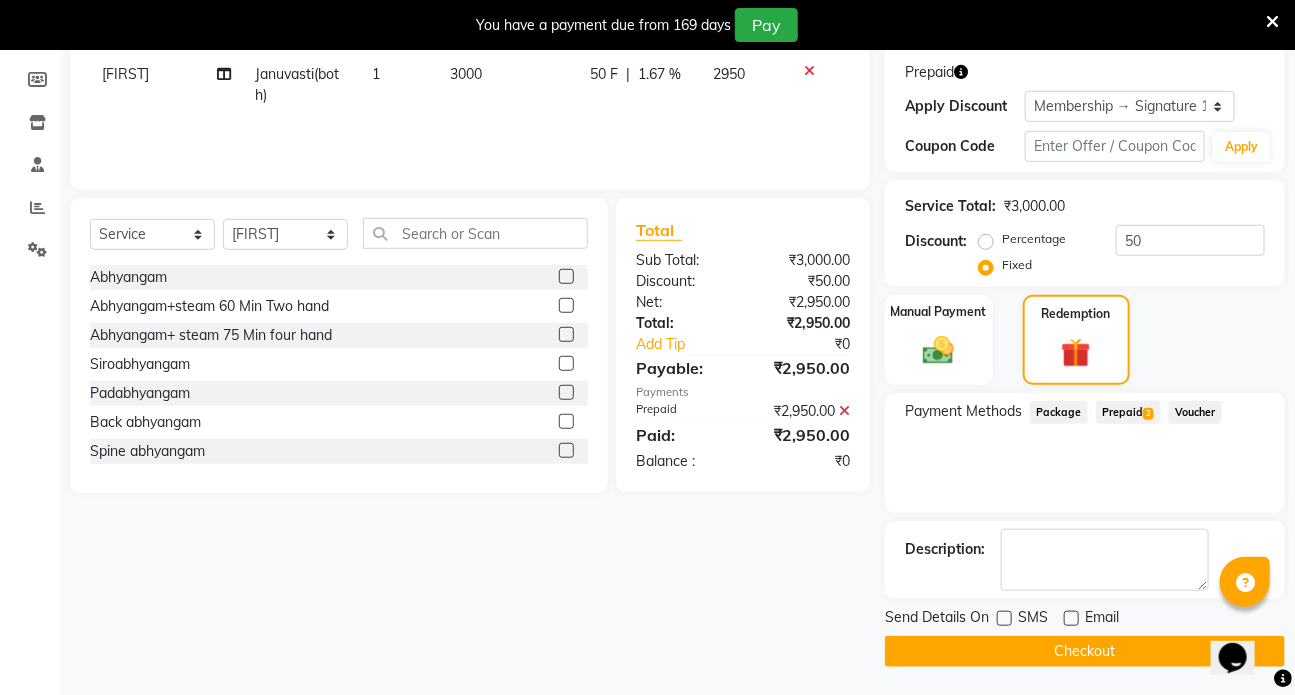 click on "Checkout" 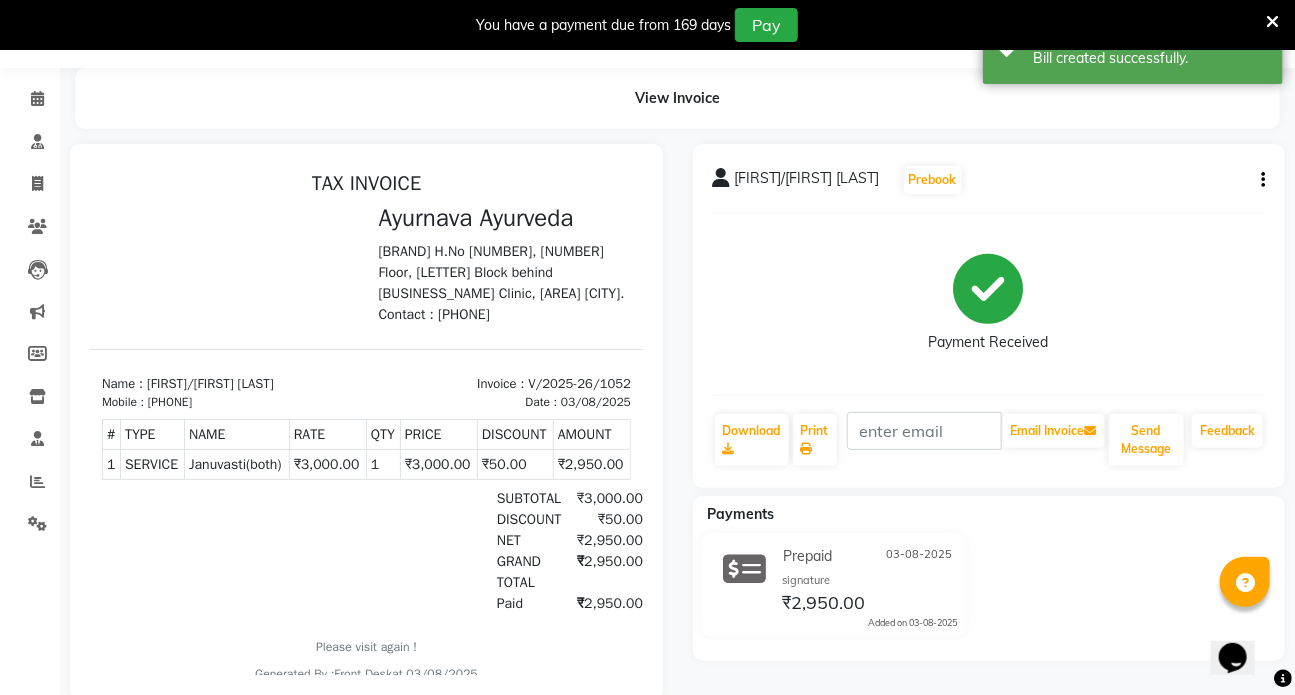 scroll, scrollTop: 11, scrollLeft: 0, axis: vertical 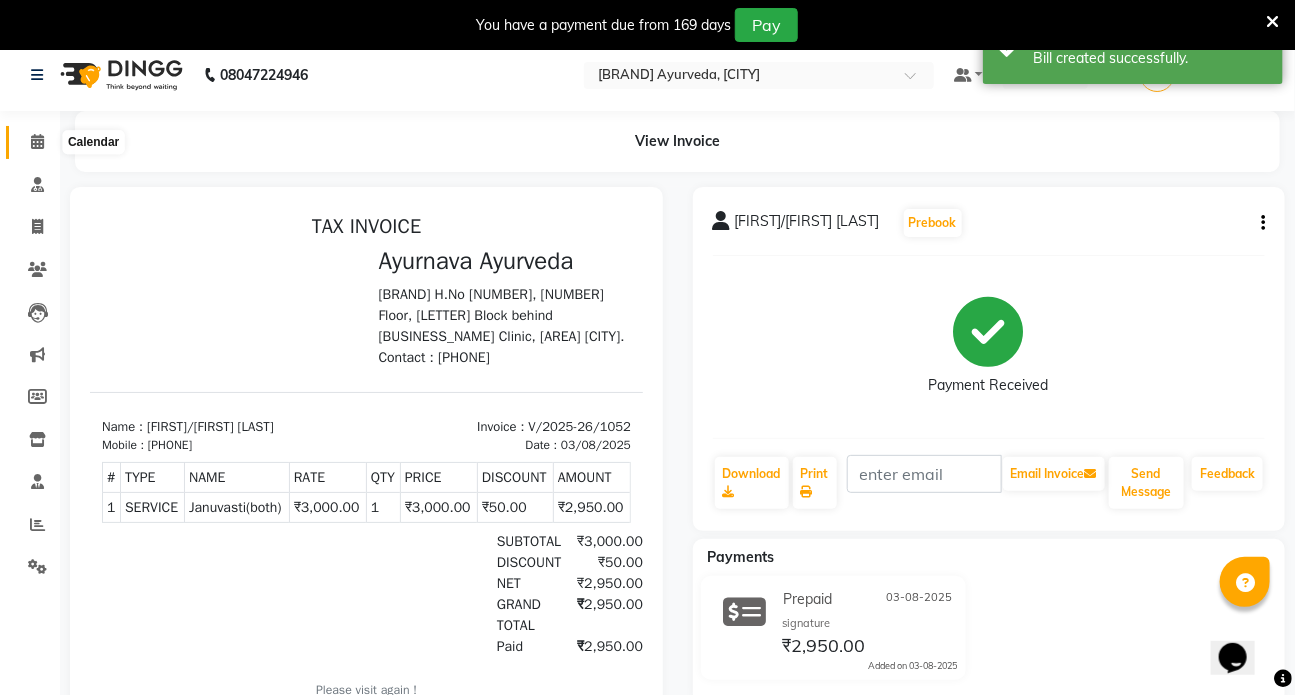 click 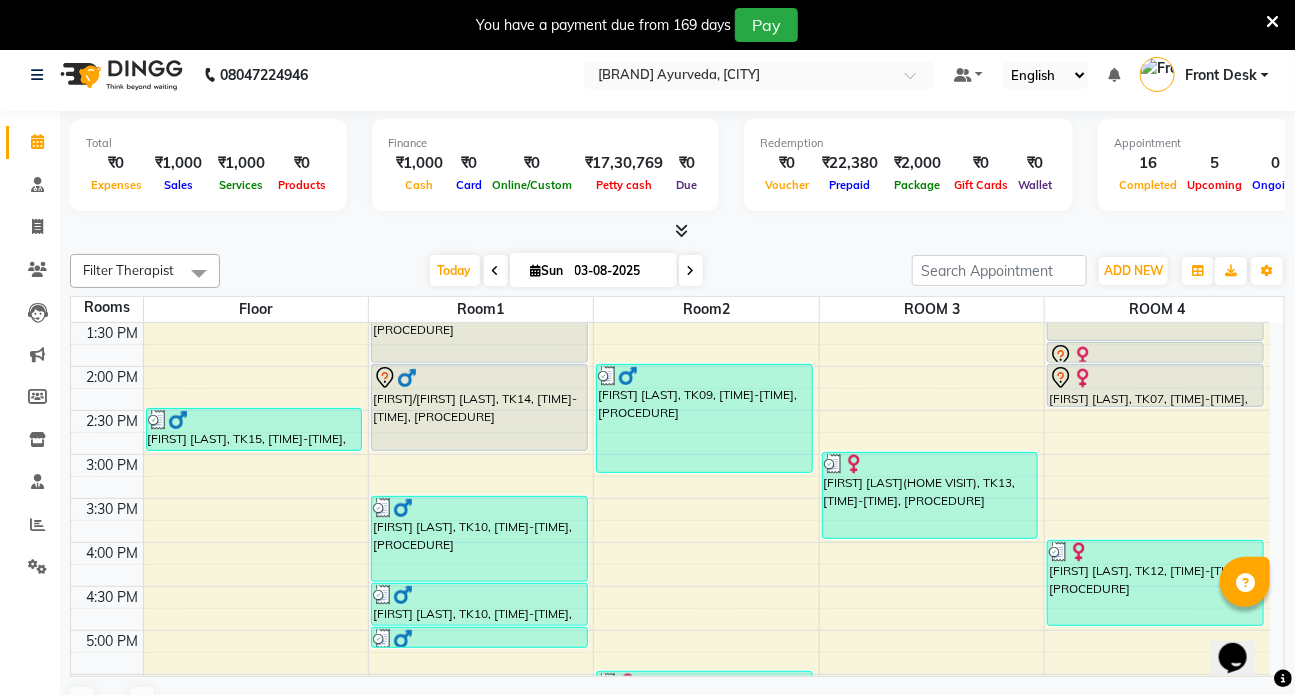 scroll, scrollTop: 562, scrollLeft: 0, axis: vertical 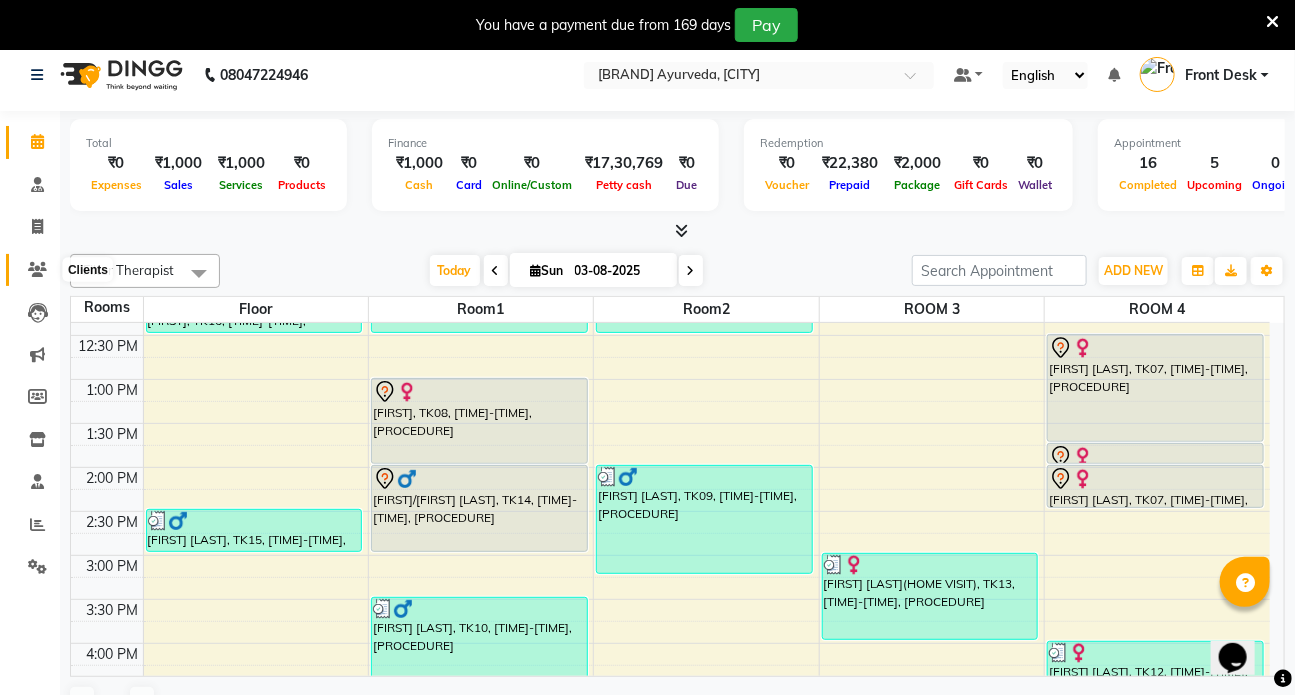click 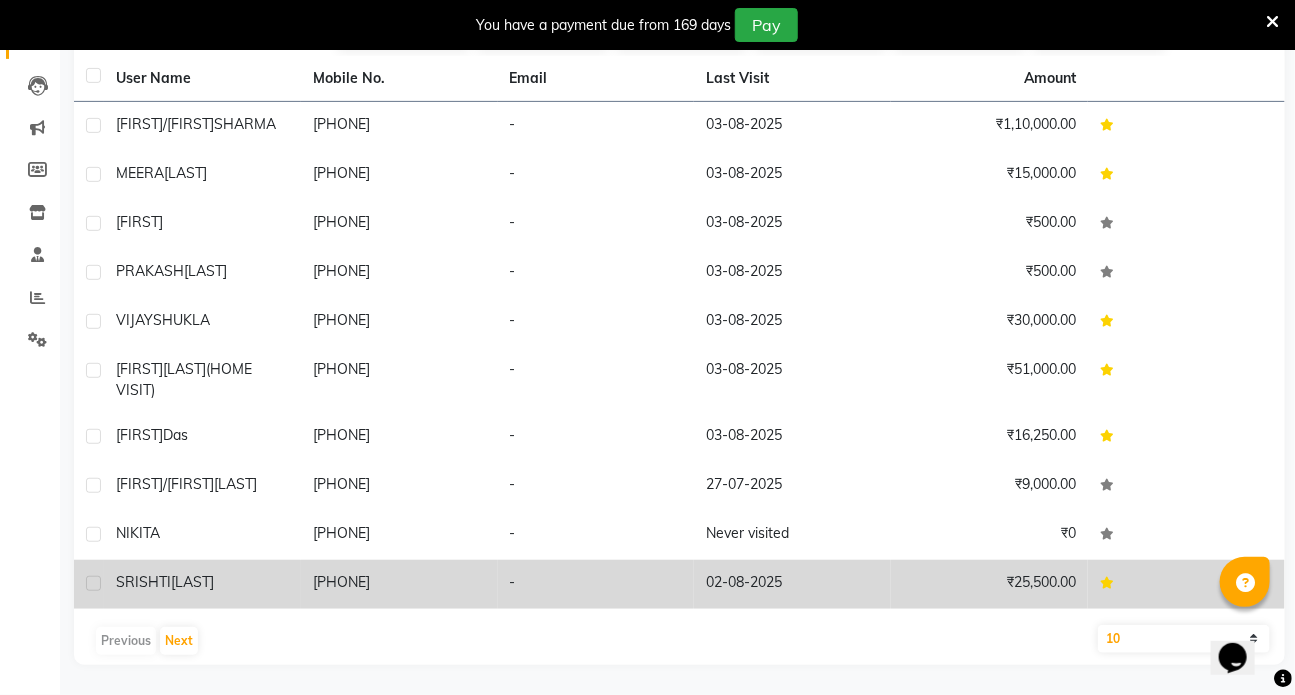 scroll, scrollTop: 254, scrollLeft: 0, axis: vertical 